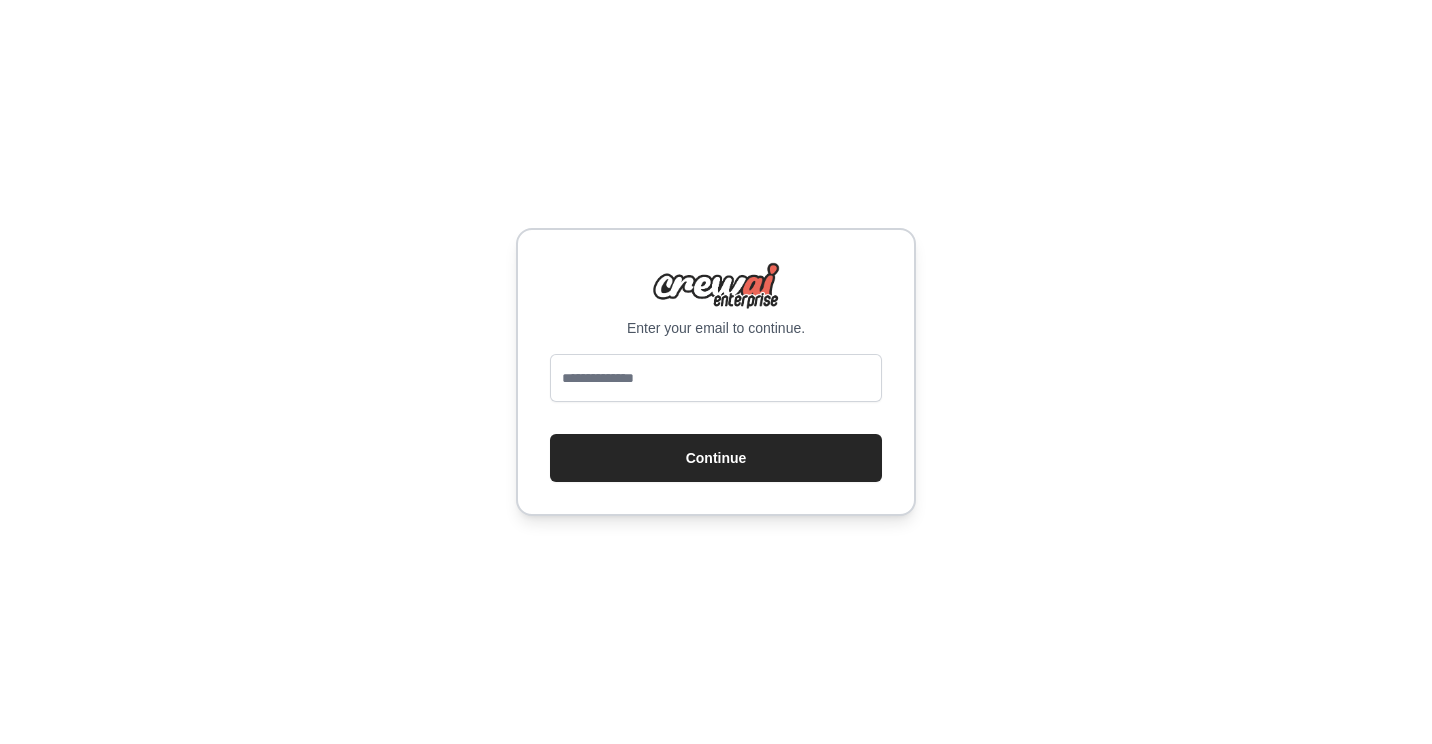 scroll, scrollTop: 0, scrollLeft: 0, axis: both 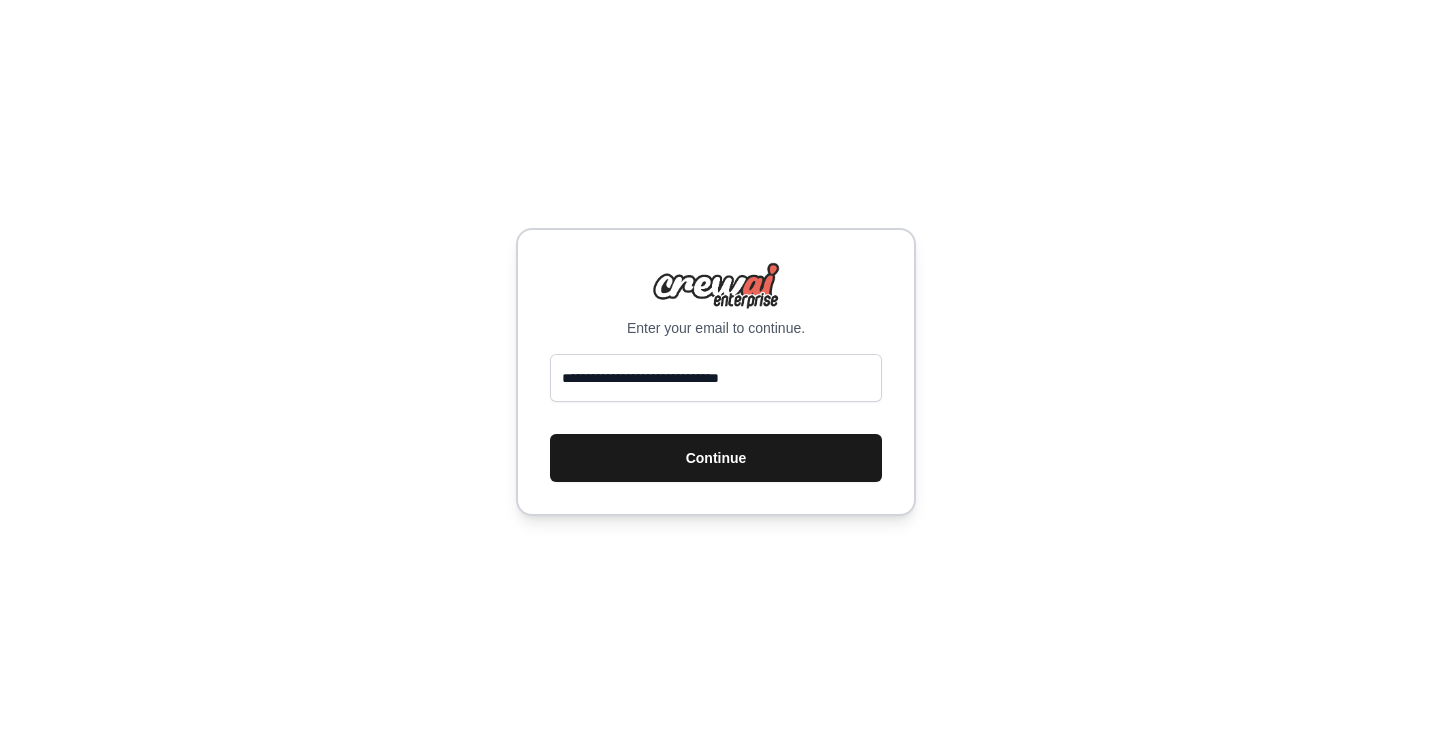 type 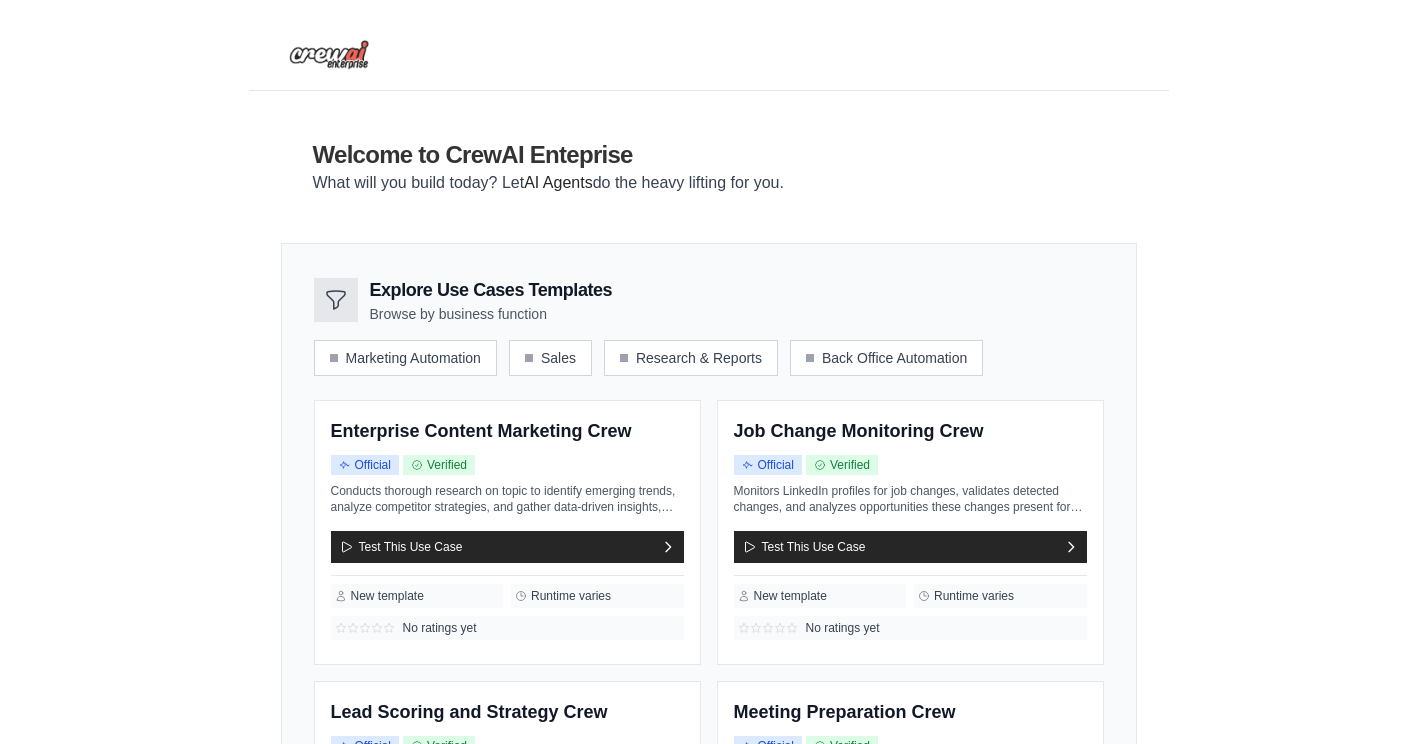 scroll, scrollTop: 0, scrollLeft: 0, axis: both 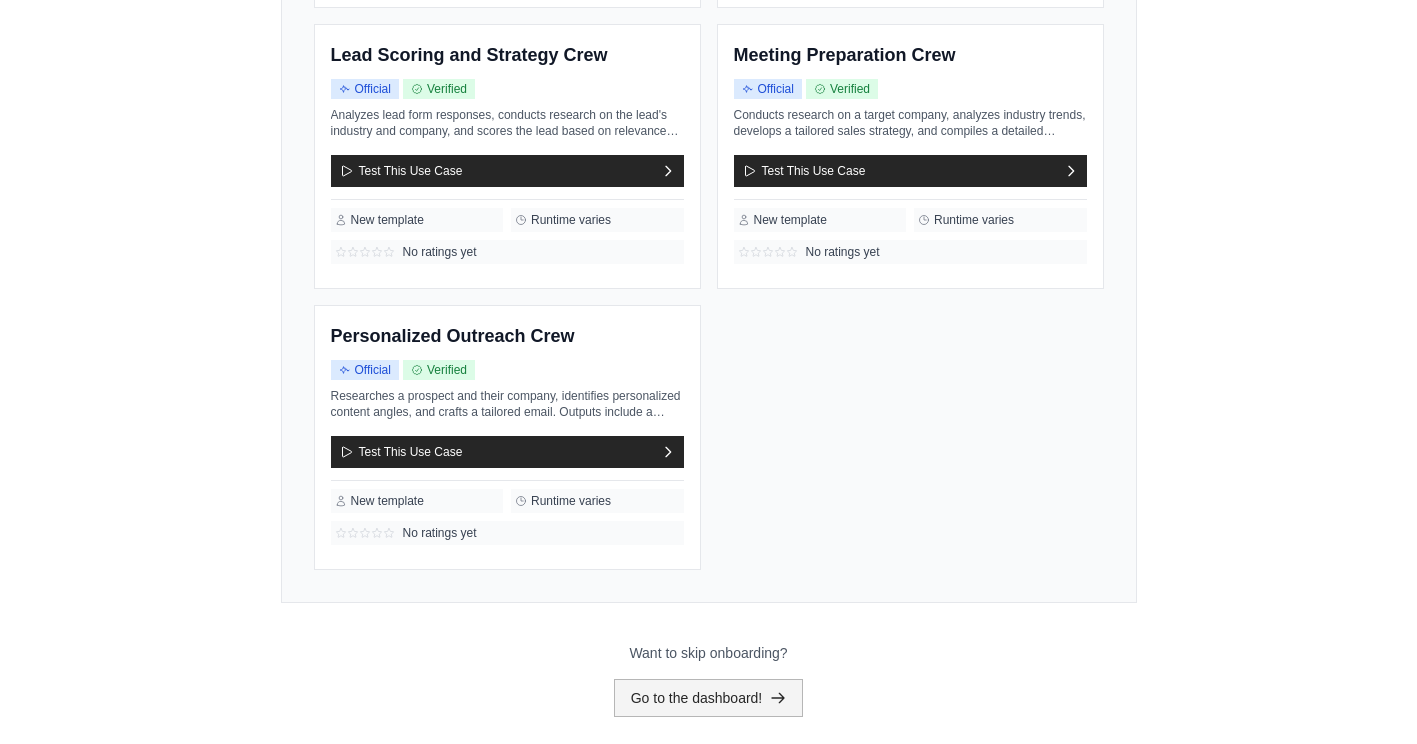 click on "Go to the dashboard!" at bounding box center [709, 698] 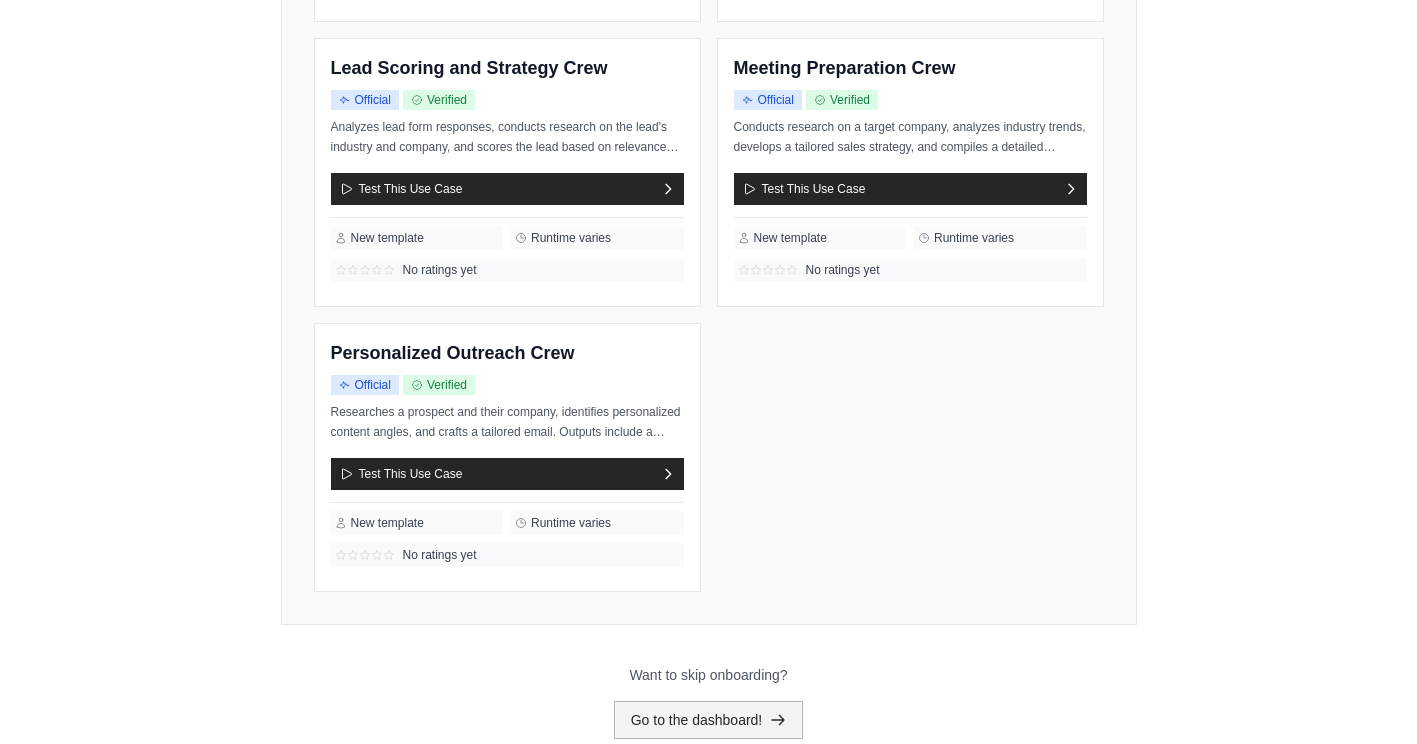 scroll, scrollTop: 0, scrollLeft: 0, axis: both 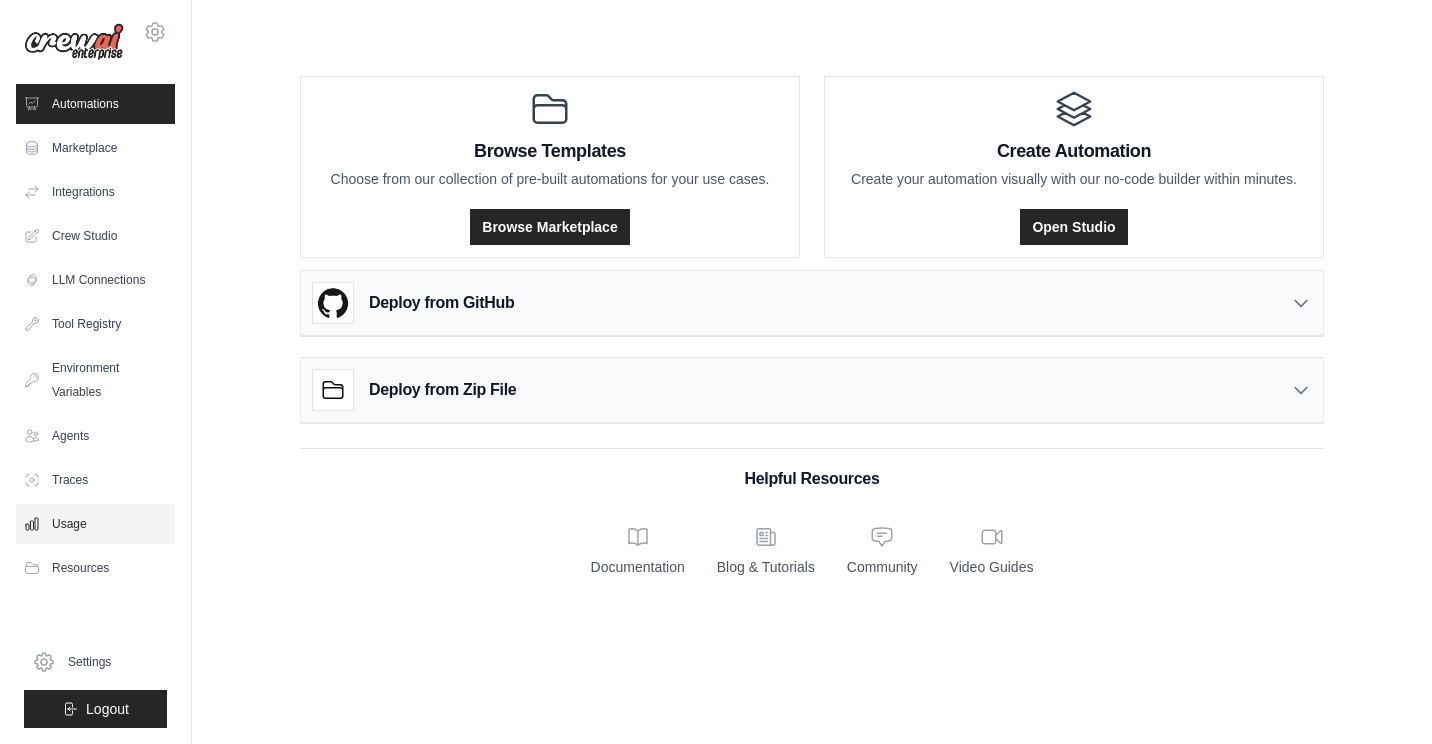 click on "Usage" at bounding box center [95, 524] 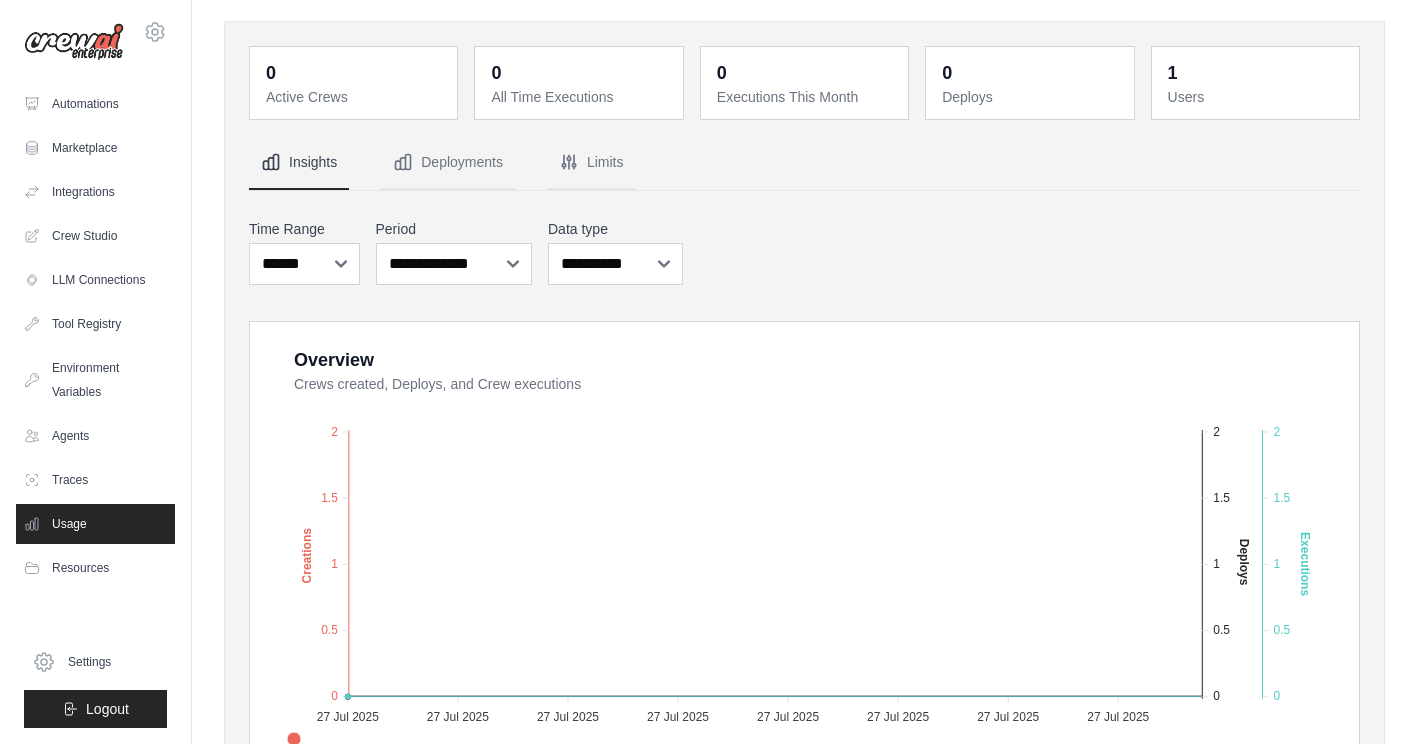 scroll, scrollTop: 0, scrollLeft: 0, axis: both 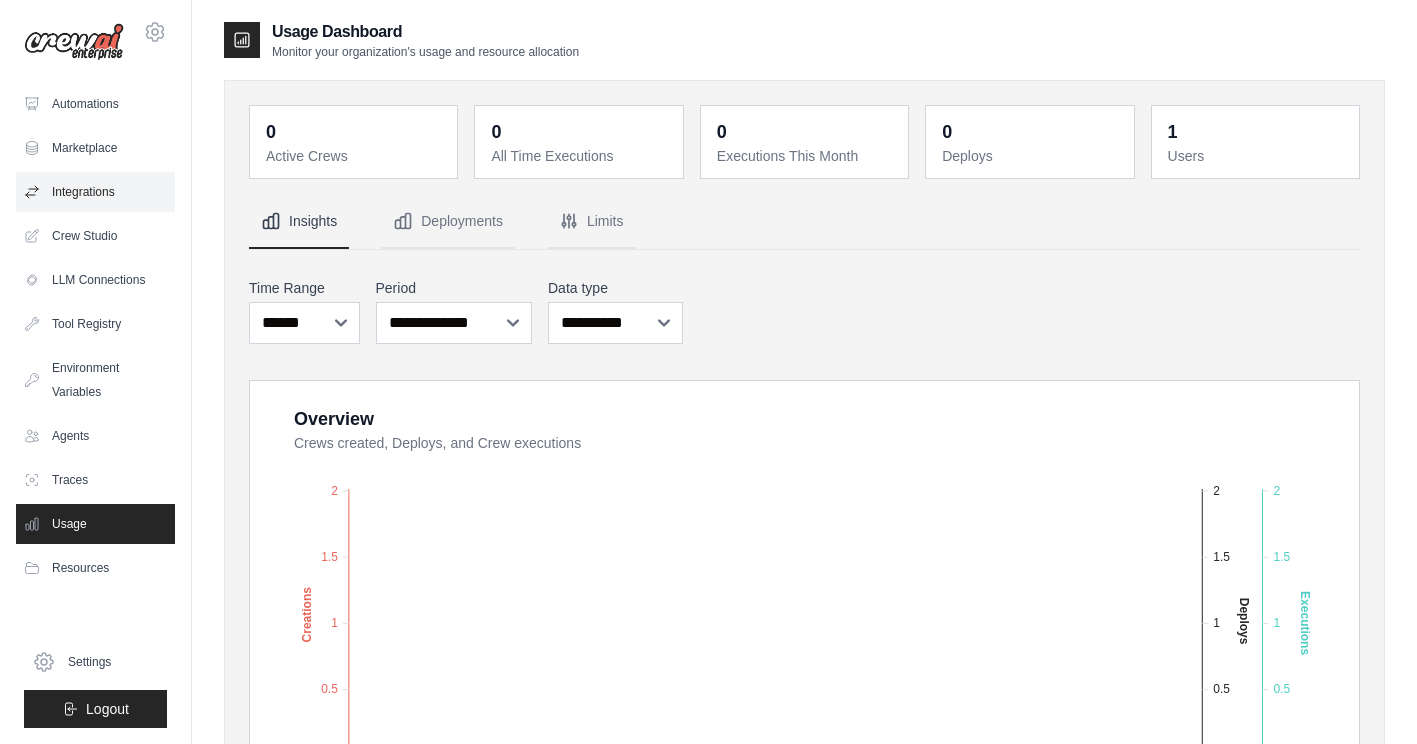 click on "Integrations" at bounding box center [95, 192] 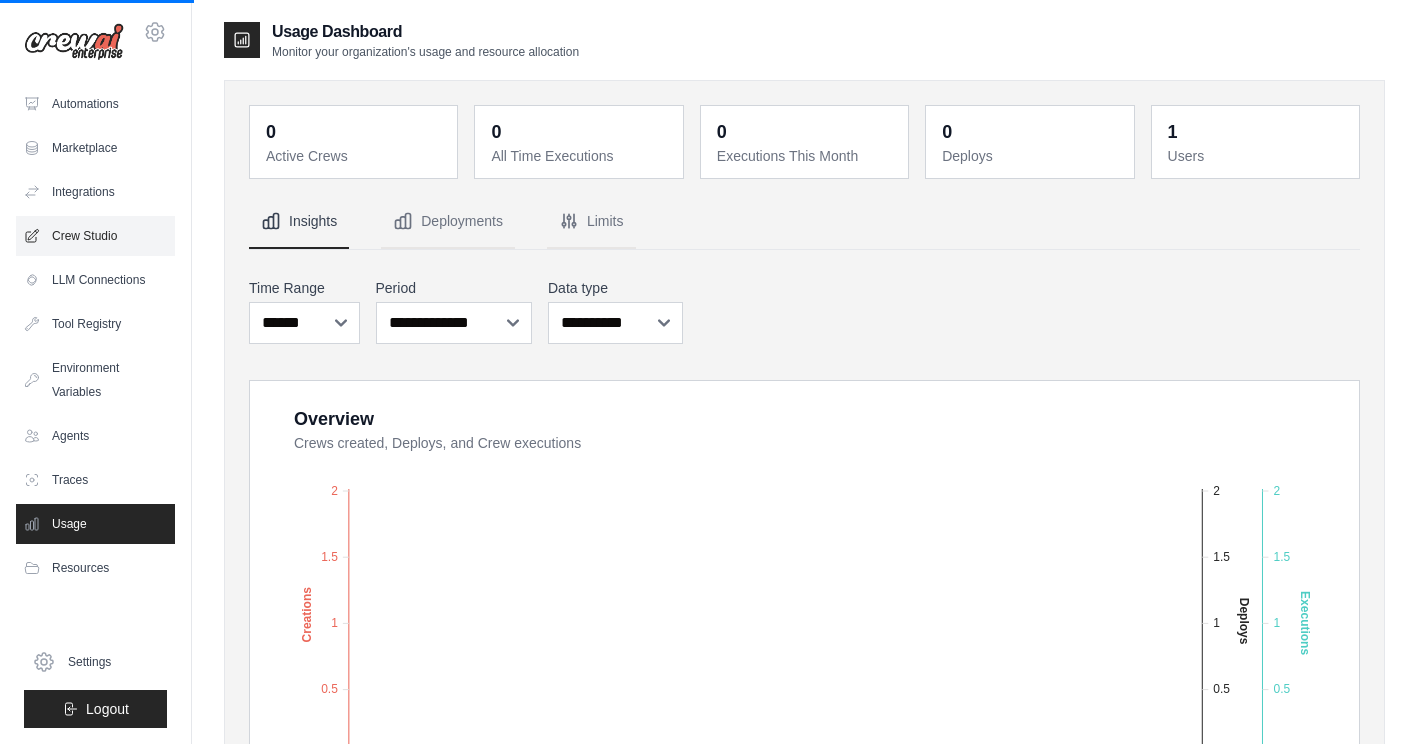 click on "Crew Studio" at bounding box center (95, 236) 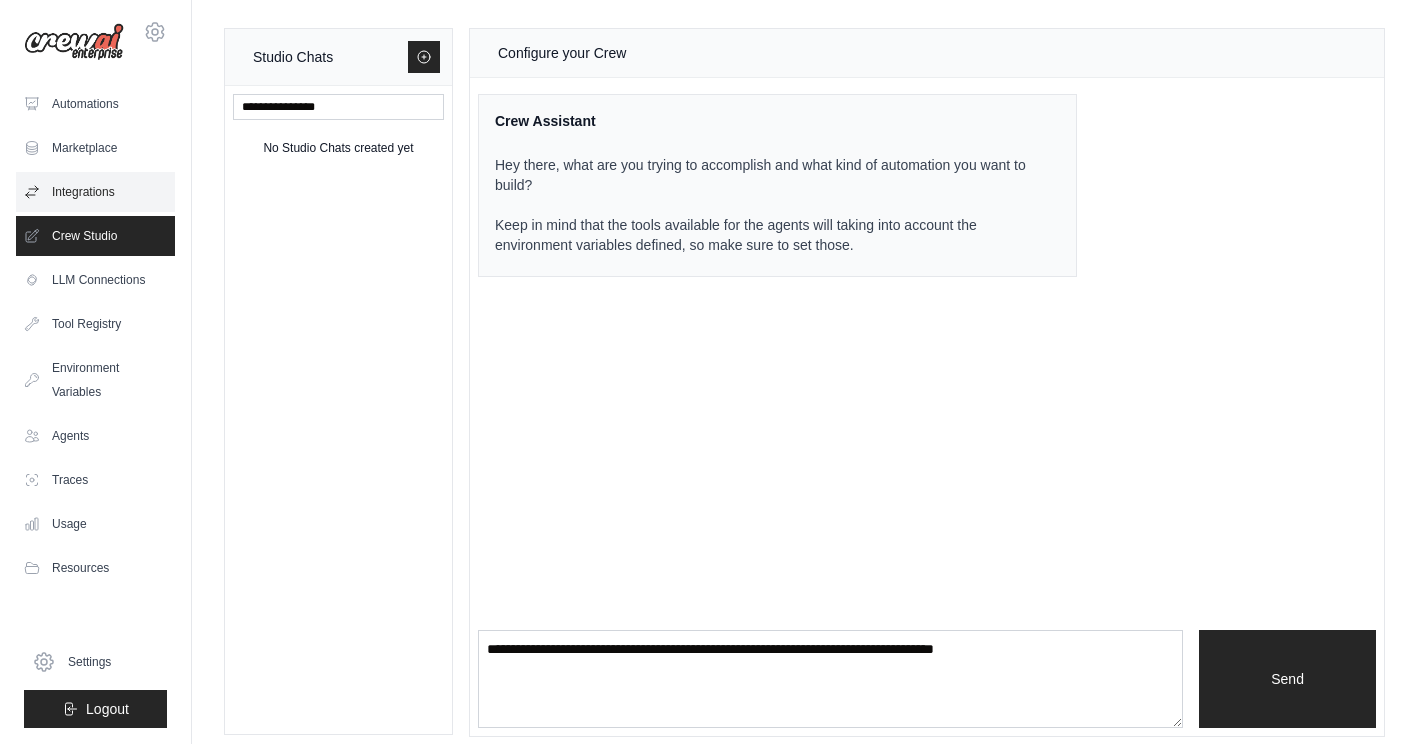 click on "Integrations" at bounding box center [95, 192] 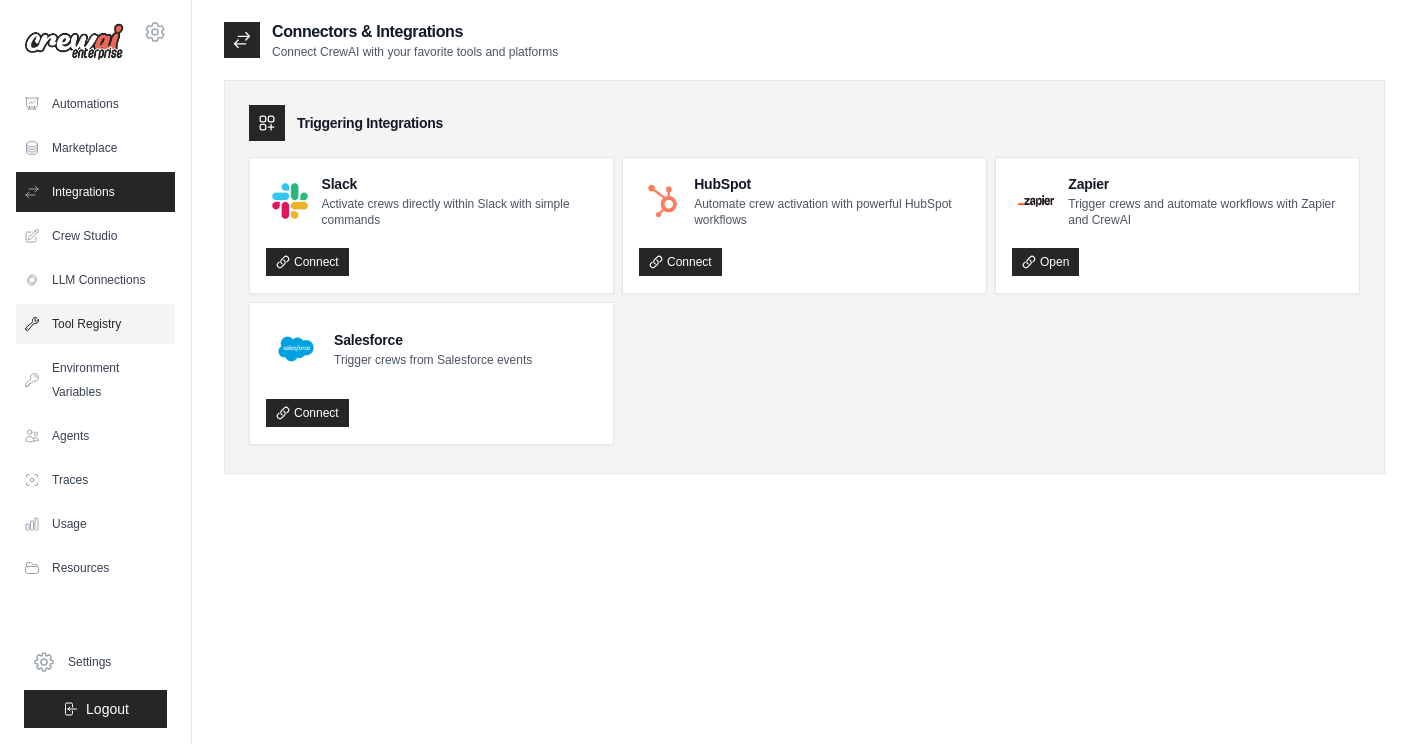 click on "Tool Registry" at bounding box center (95, 324) 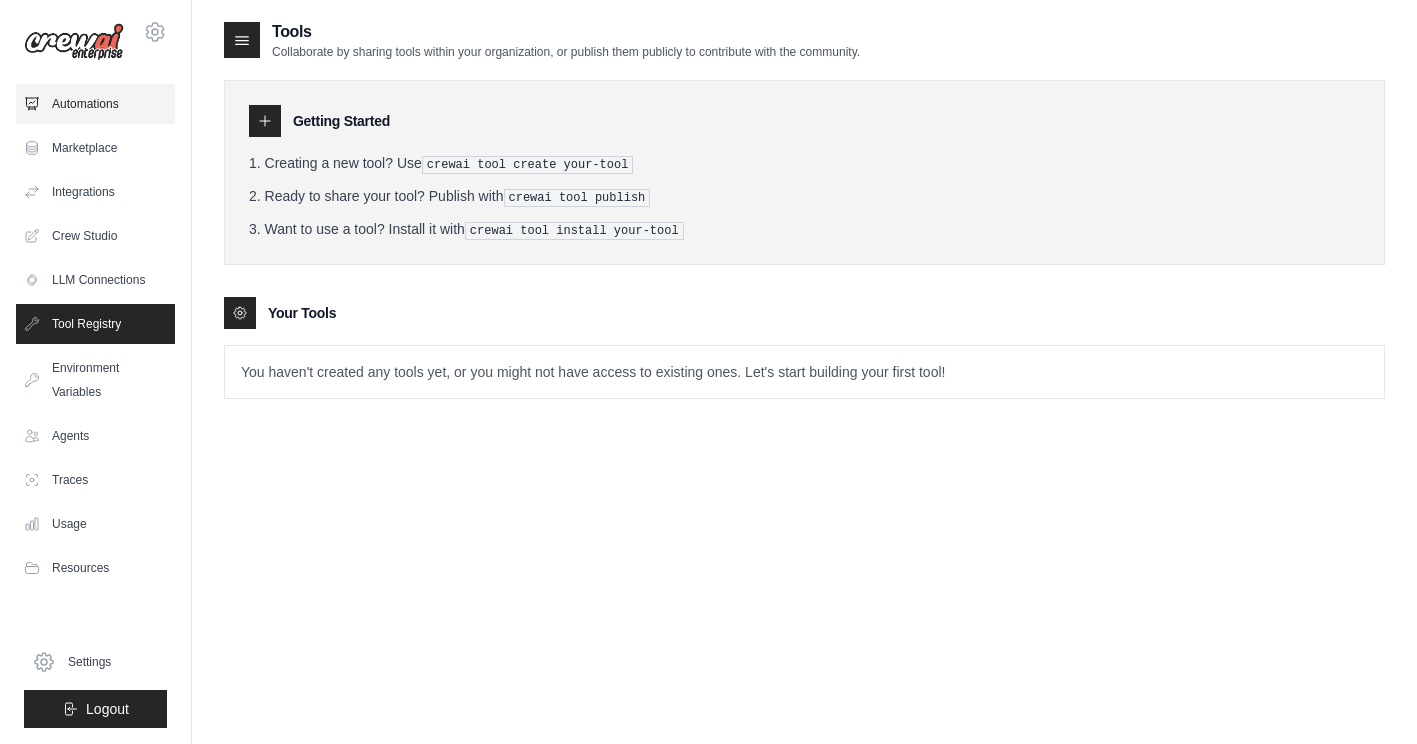 click on "Automations" at bounding box center [95, 104] 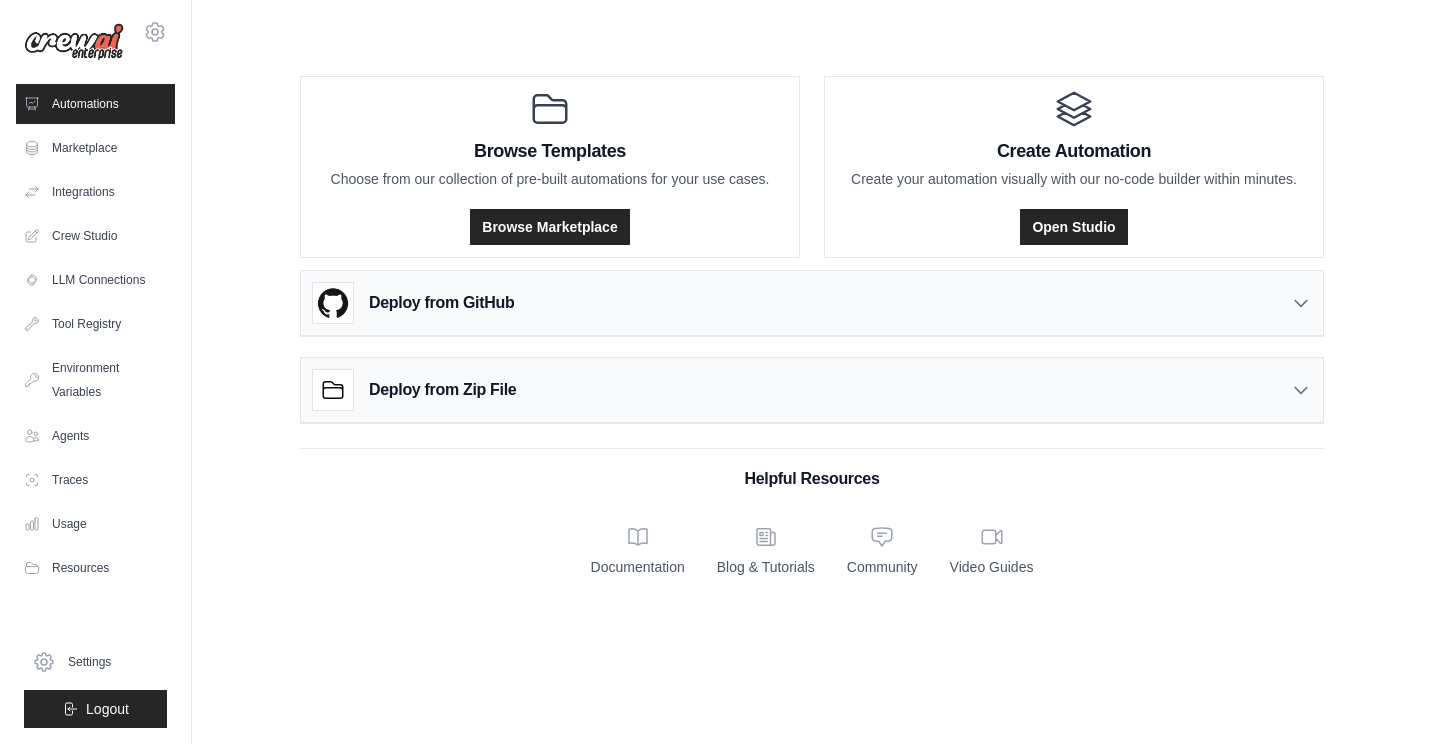 click on "Deploy from Zip File" at bounding box center (812, 390) 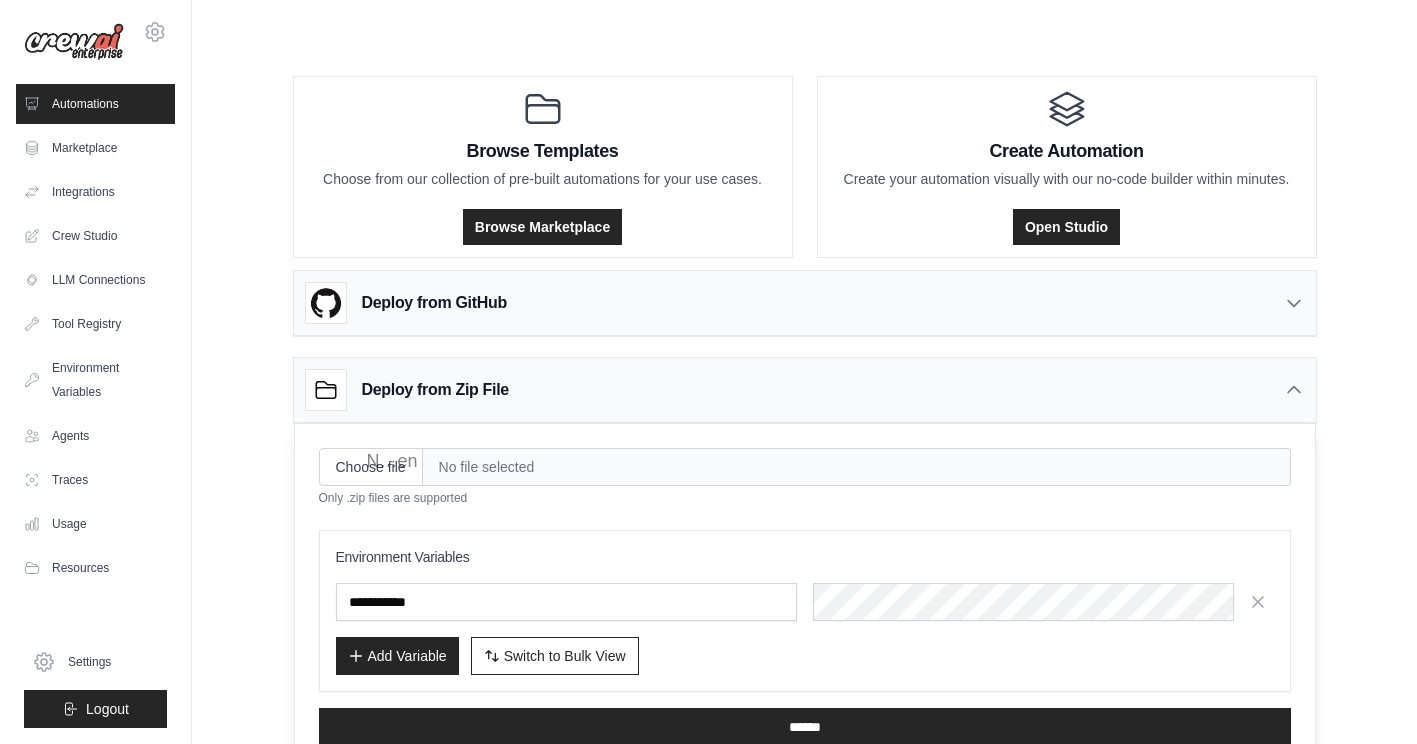 scroll, scrollTop: 27, scrollLeft: 0, axis: vertical 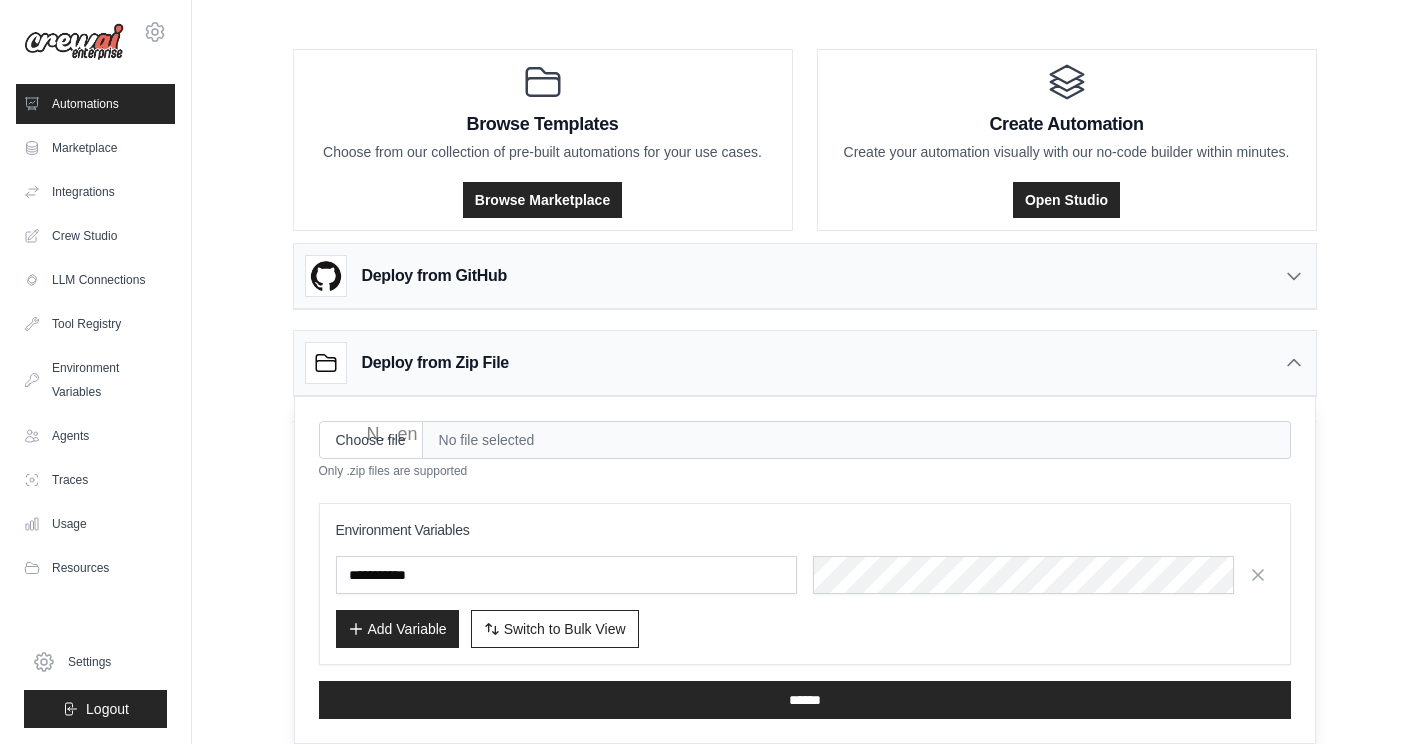 click on "Deploy from Zip File" at bounding box center [805, 363] 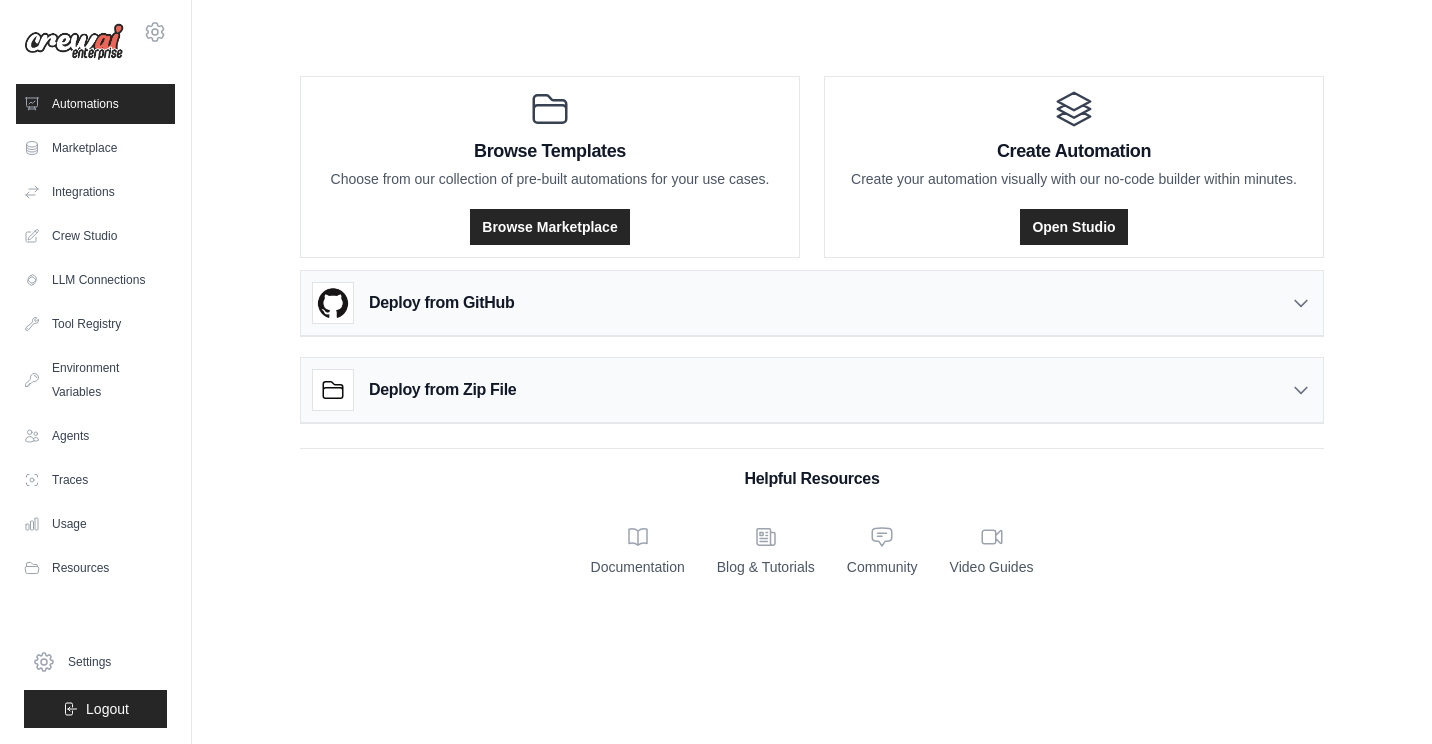 click on "Deploy from GitHub" at bounding box center [812, 303] 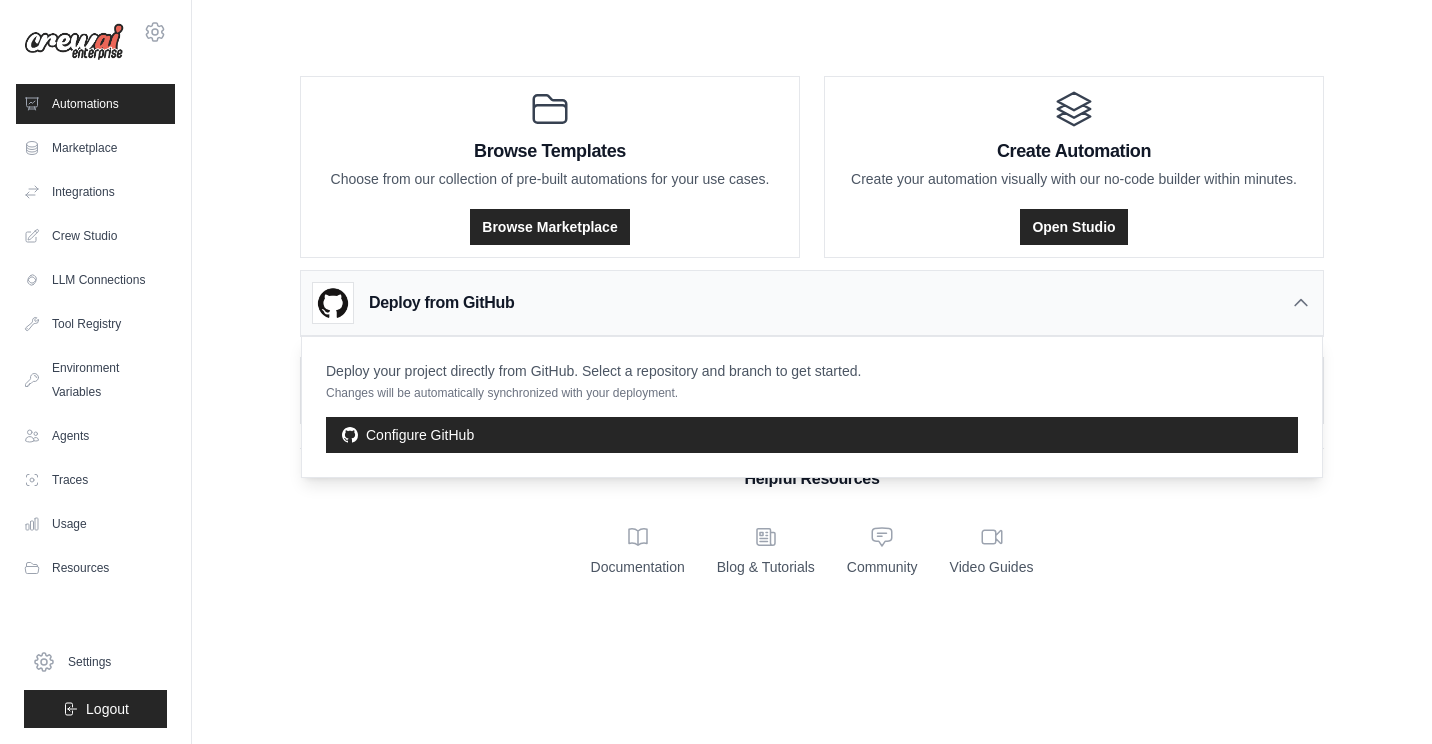 click on "Deploy from GitHub" at bounding box center (812, 303) 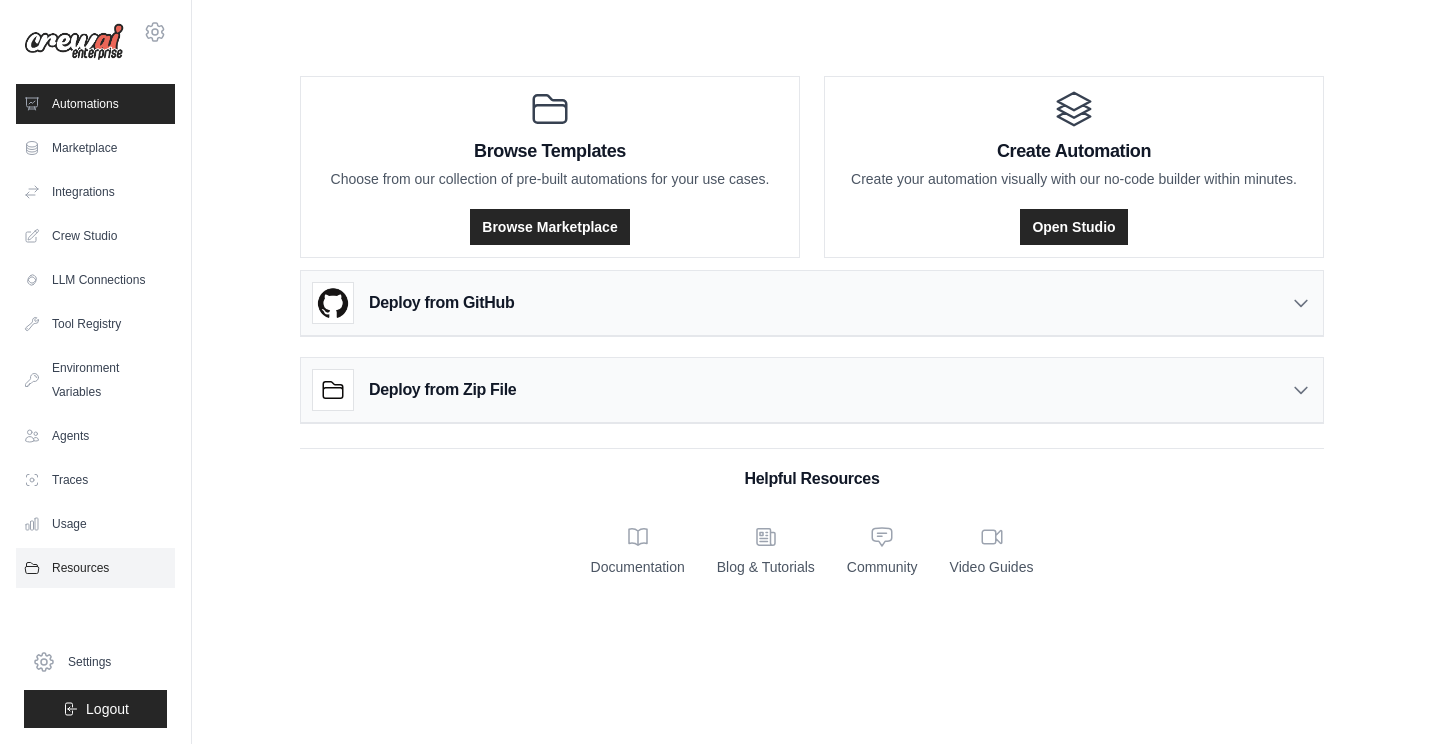 click on "Resources" at bounding box center [95, 568] 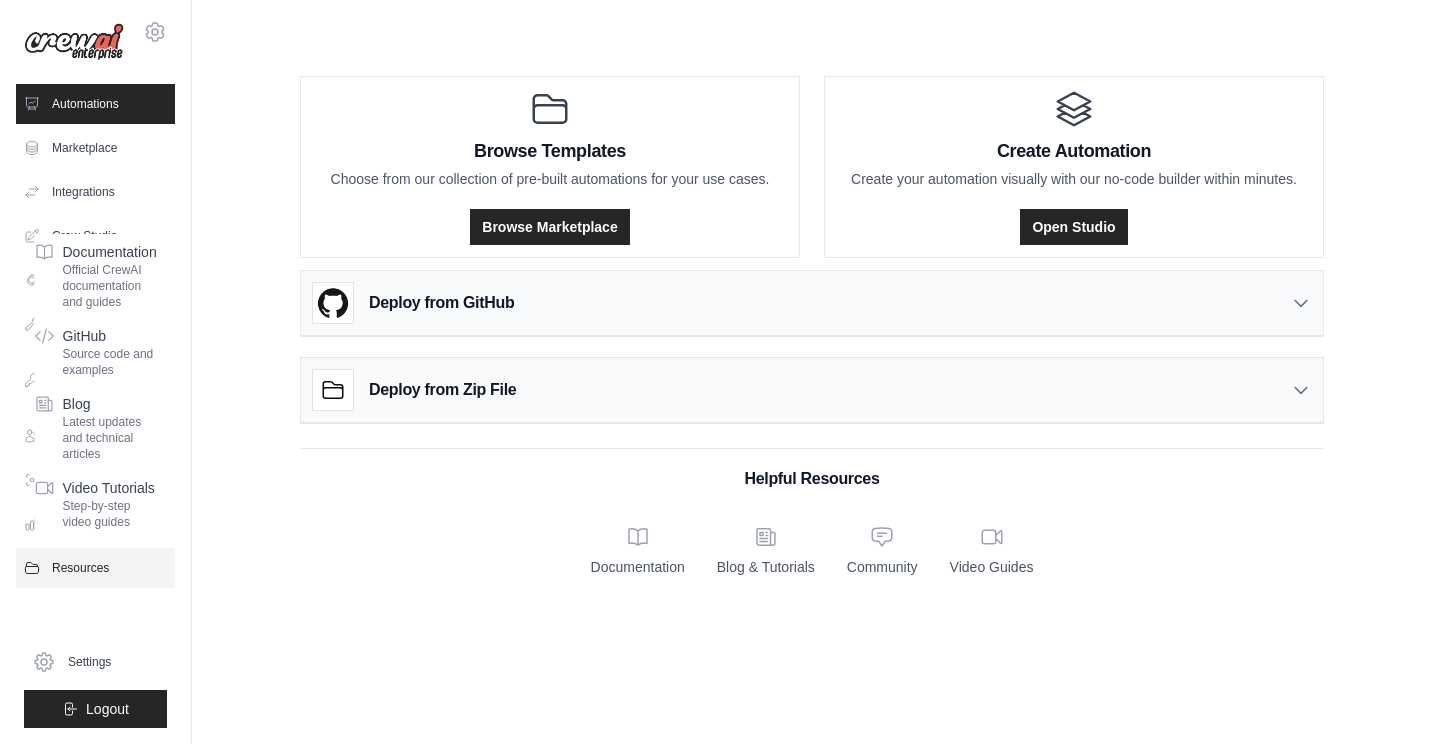 click on "Resources" at bounding box center (95, 568) 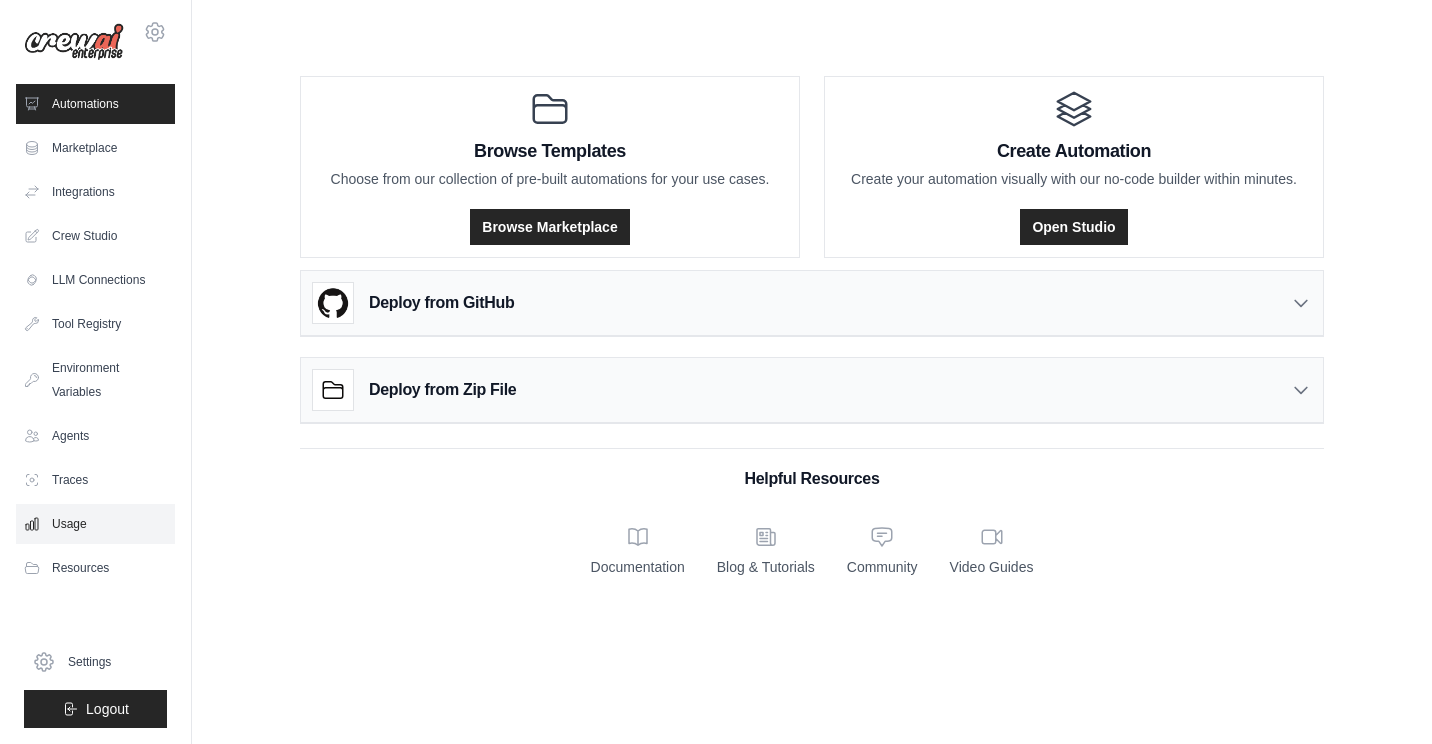 click on "Usage" at bounding box center [95, 524] 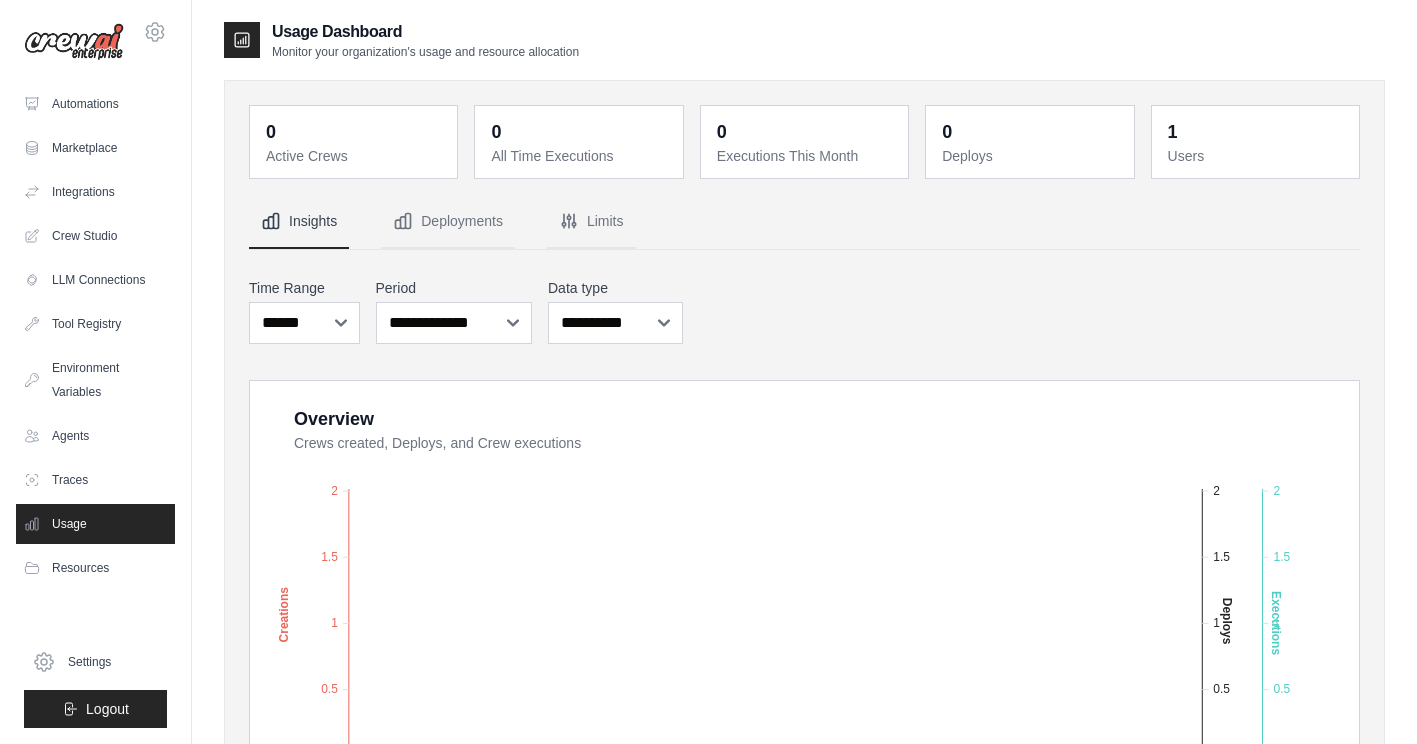 click on "Usage" at bounding box center [95, 524] 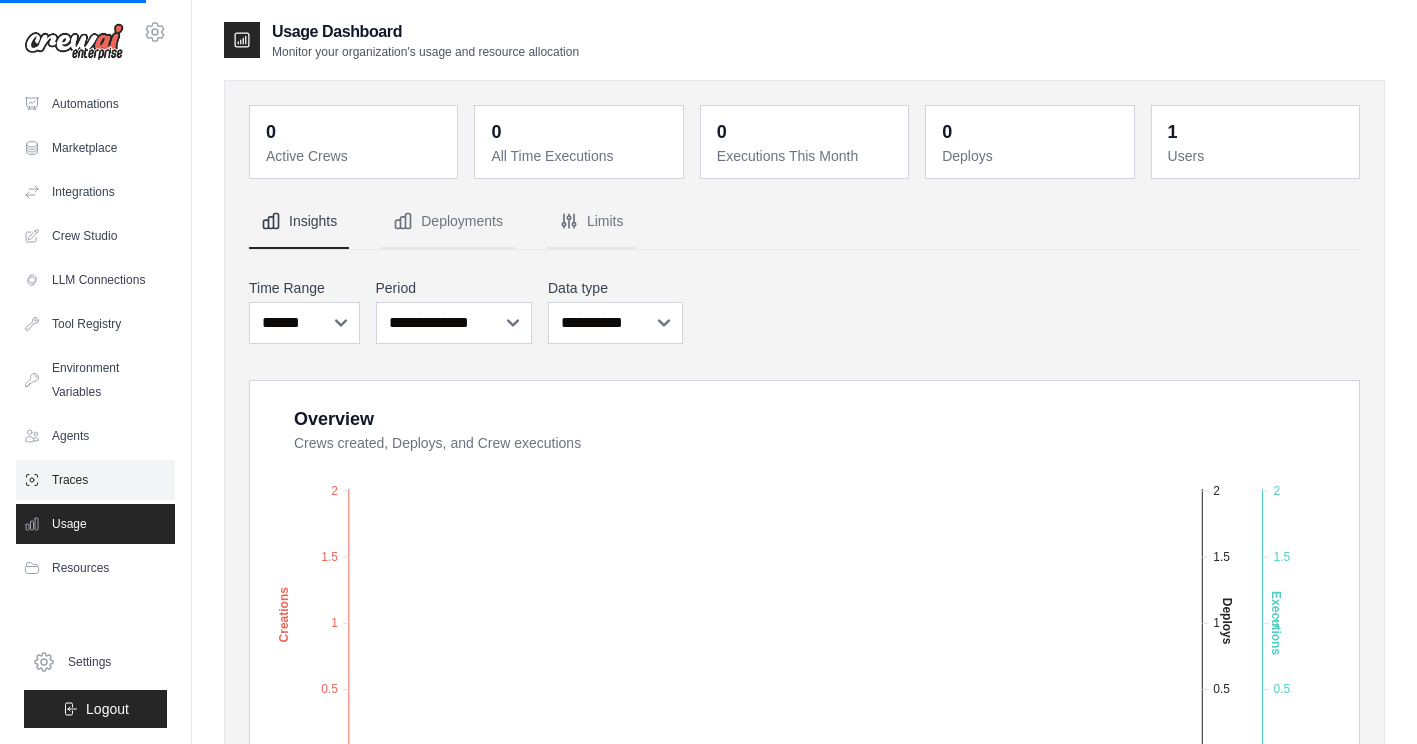 click on "Traces" at bounding box center [95, 480] 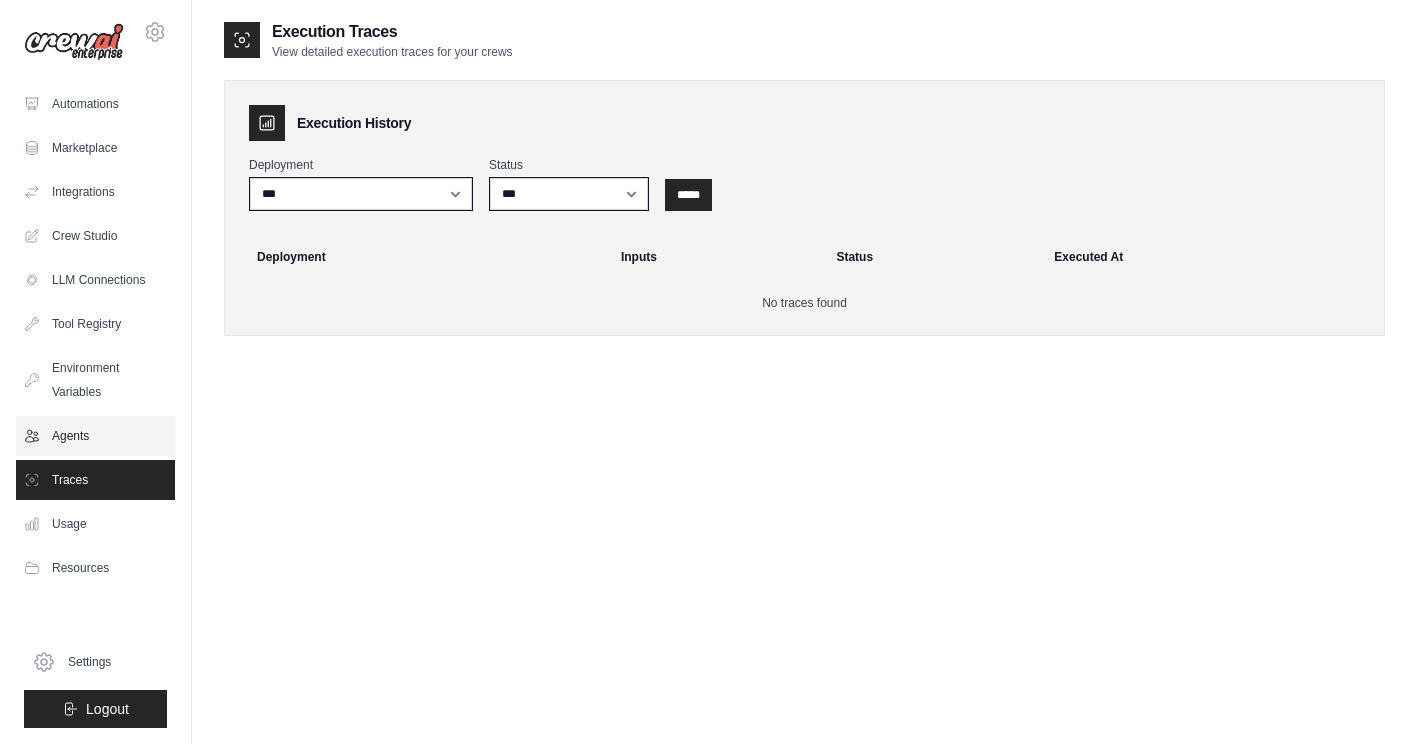 click on "Agents" at bounding box center (95, 436) 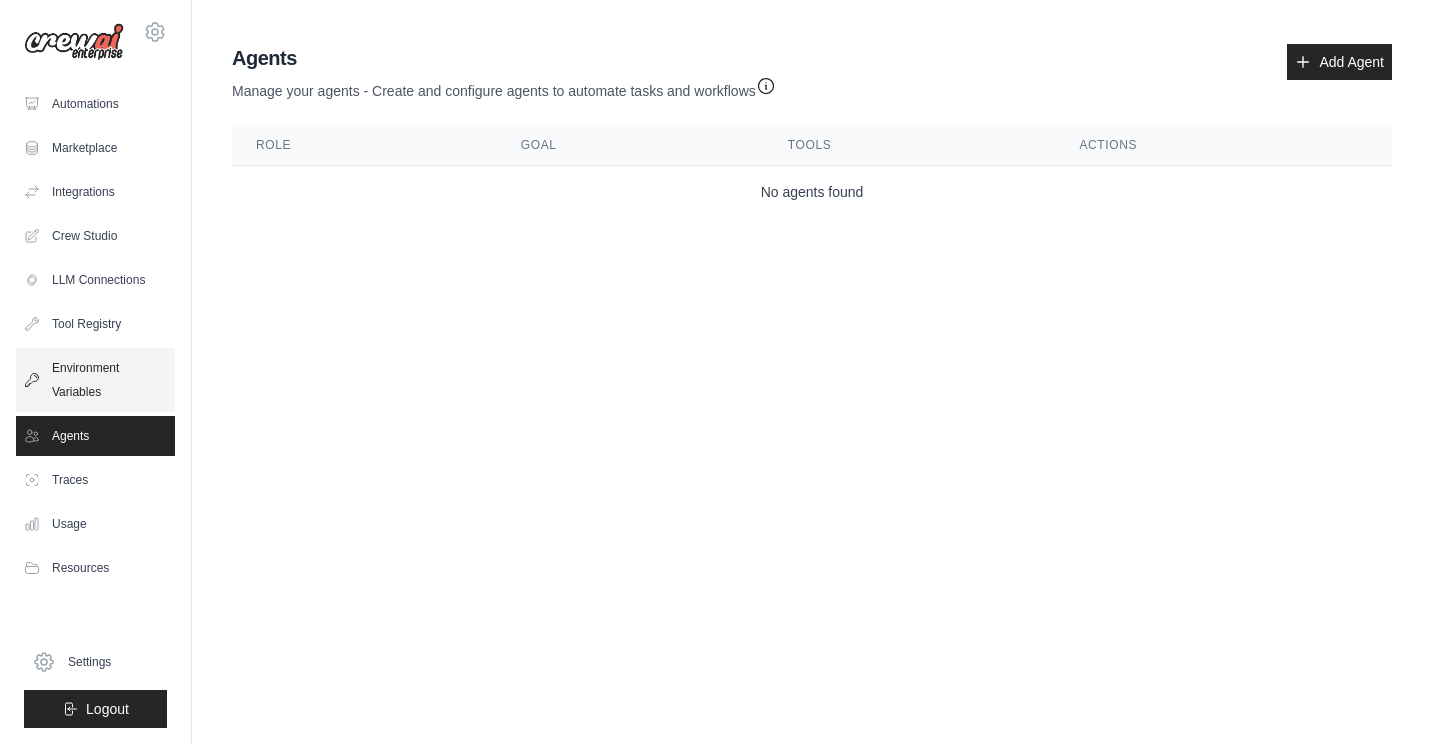 click on "Environment Variables" at bounding box center [95, 380] 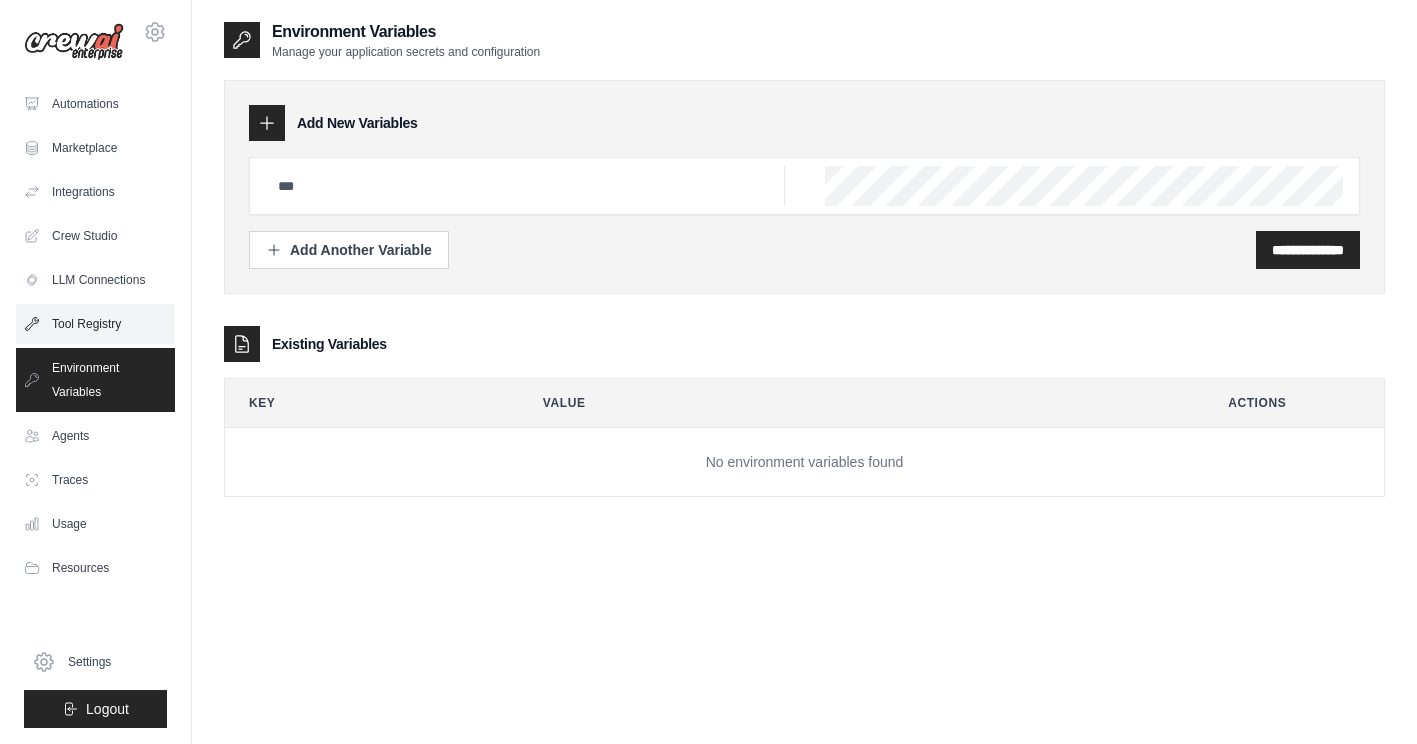 click on "Tool Registry" at bounding box center [95, 324] 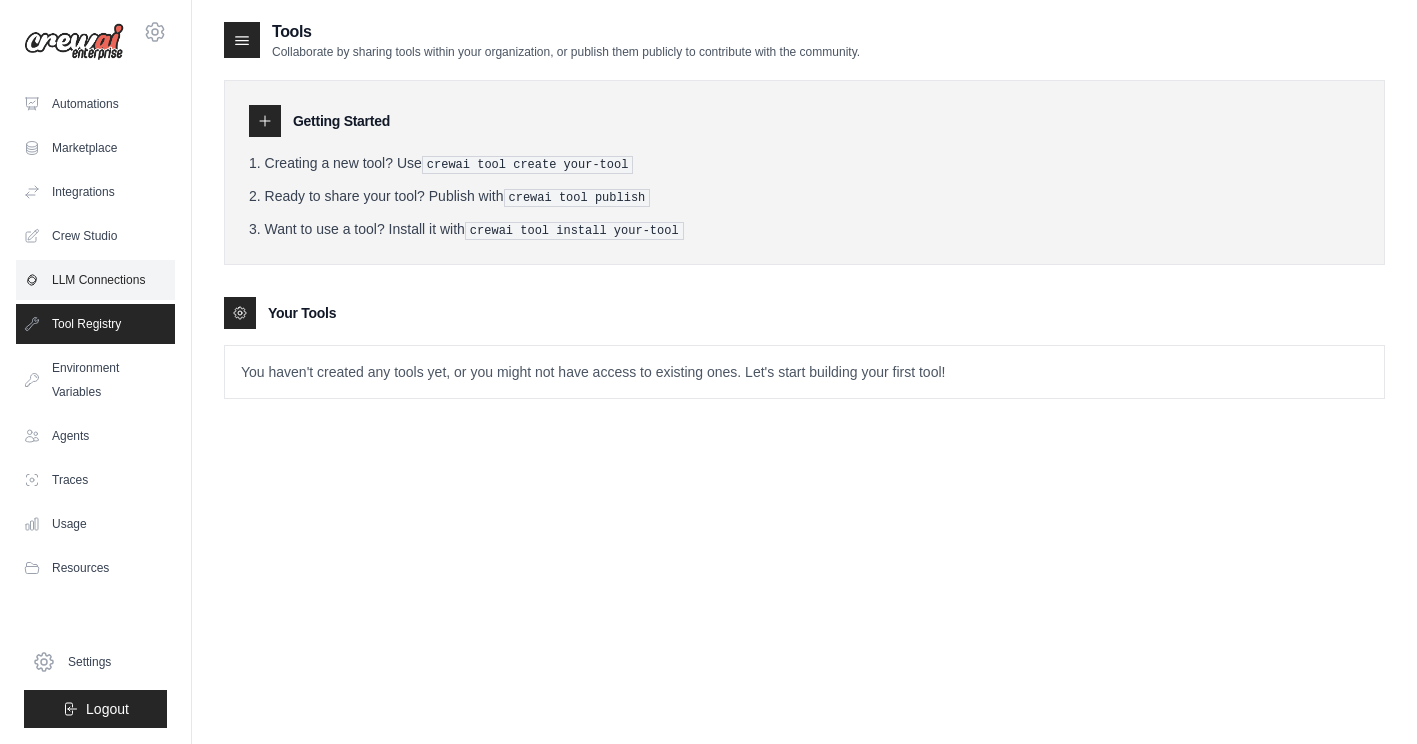 click on "LLM Connections" at bounding box center (95, 280) 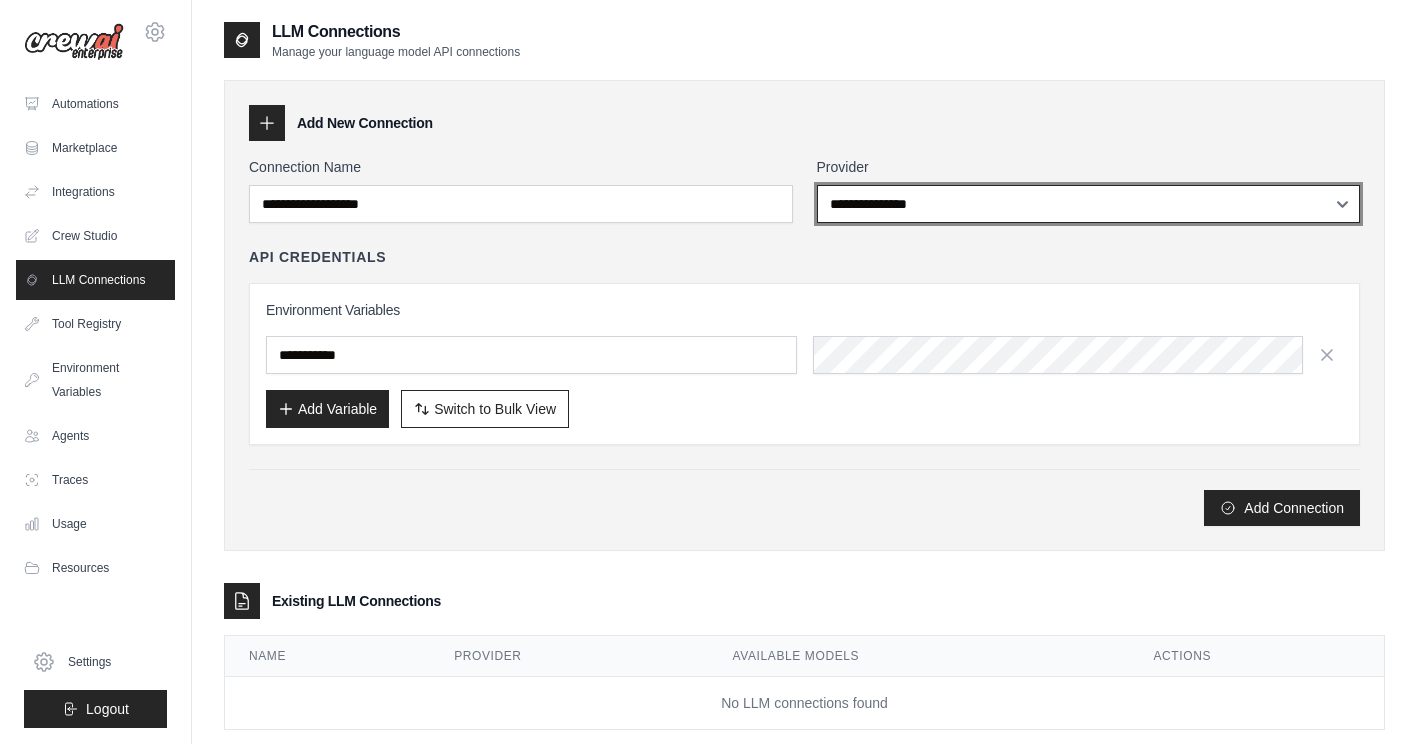 click on "**********" at bounding box center [1089, 204] 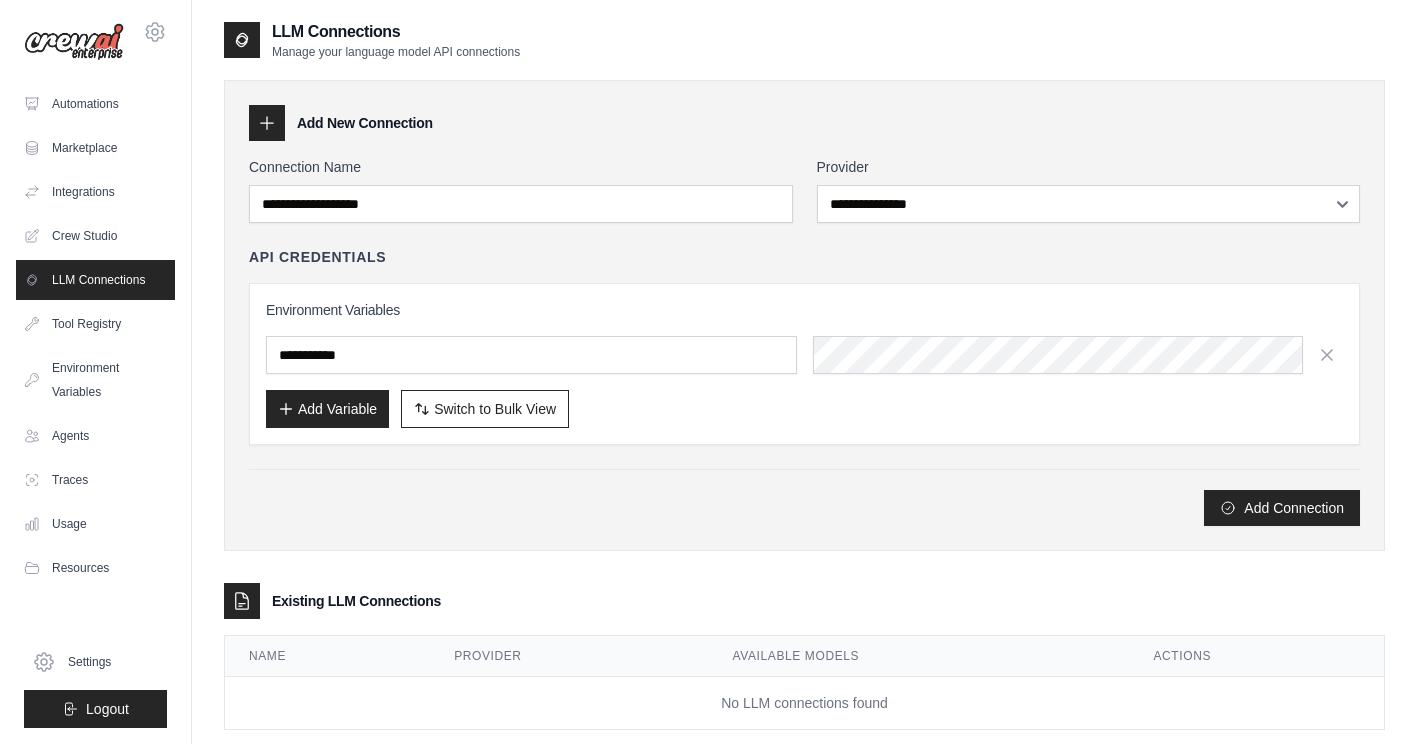click on "API Credentials" at bounding box center (804, 257) 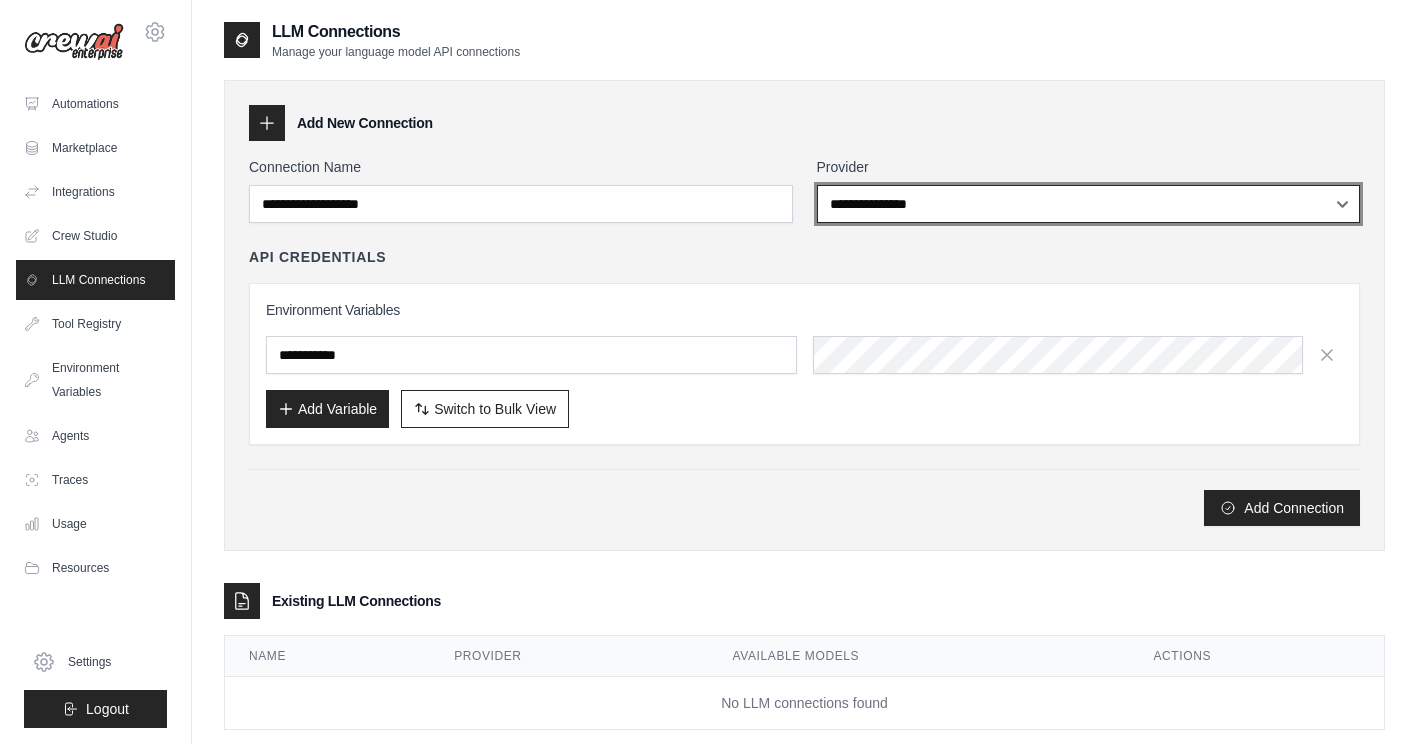 drag, startPoint x: 870, startPoint y: 204, endPoint x: 887, endPoint y: 438, distance: 234.61671 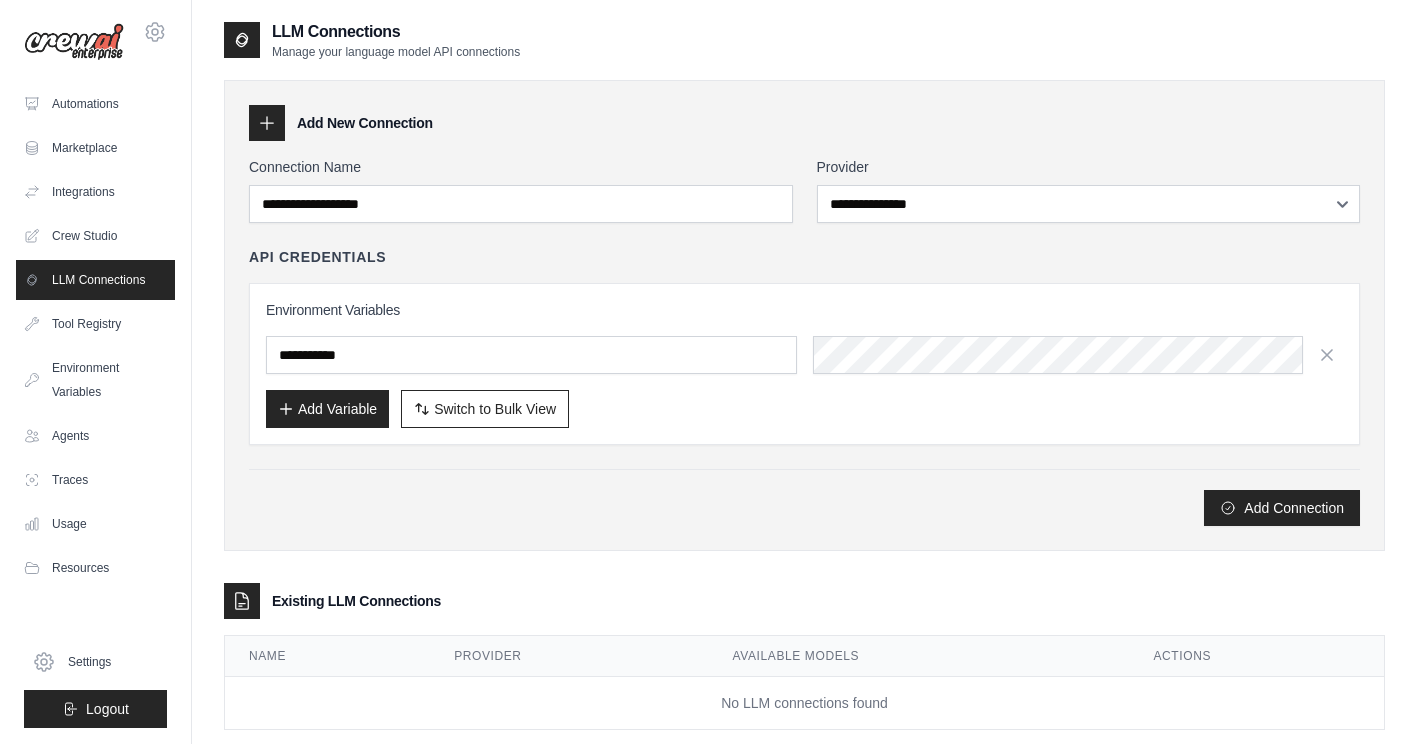 click on "Add Connection" at bounding box center [804, 508] 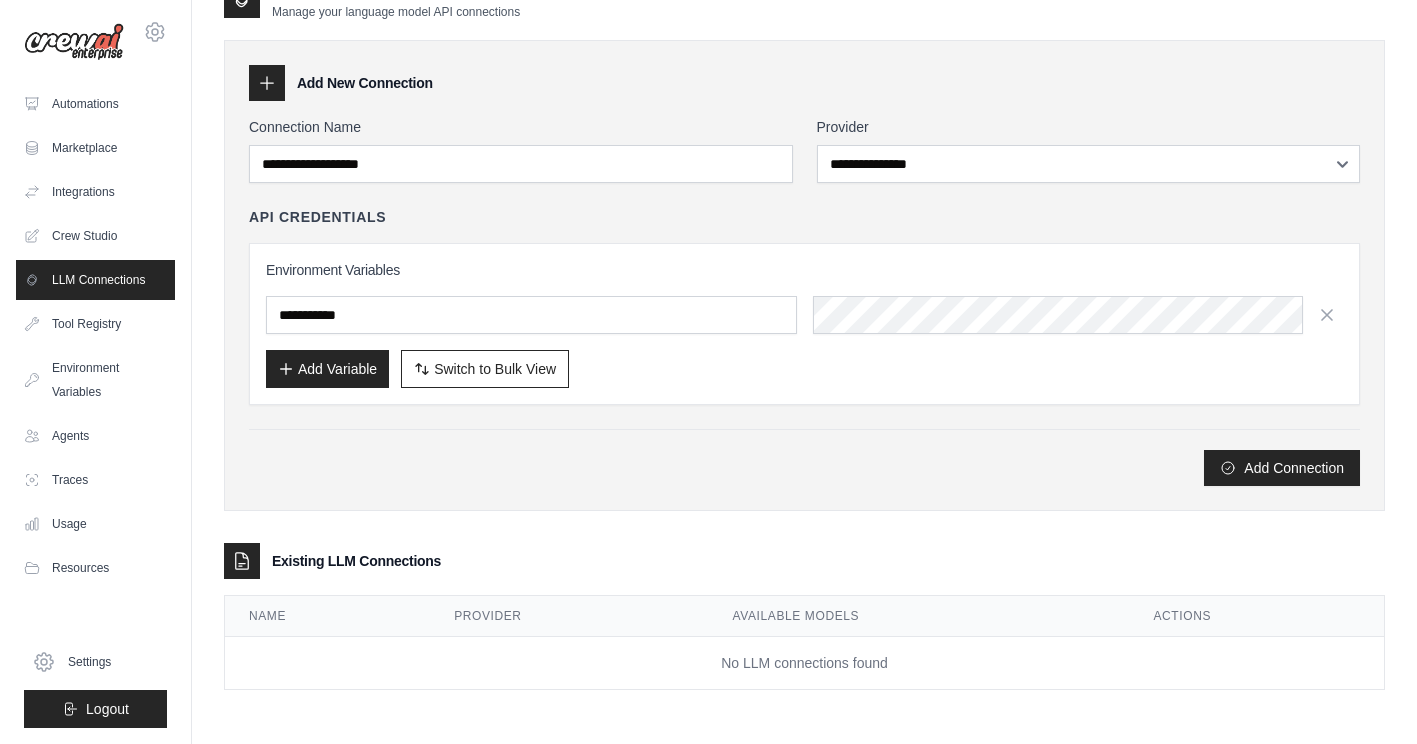 scroll, scrollTop: 0, scrollLeft: 0, axis: both 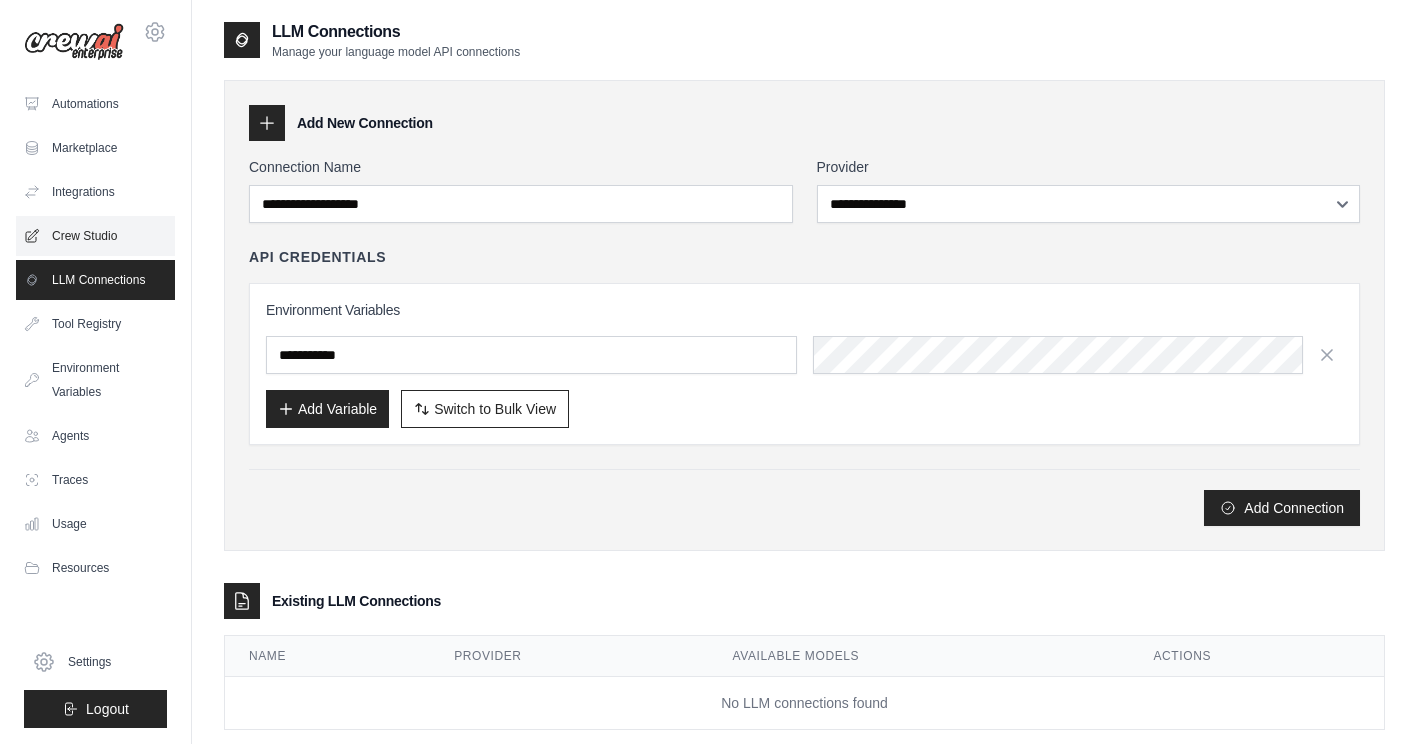 click on "Crew Studio" at bounding box center [95, 236] 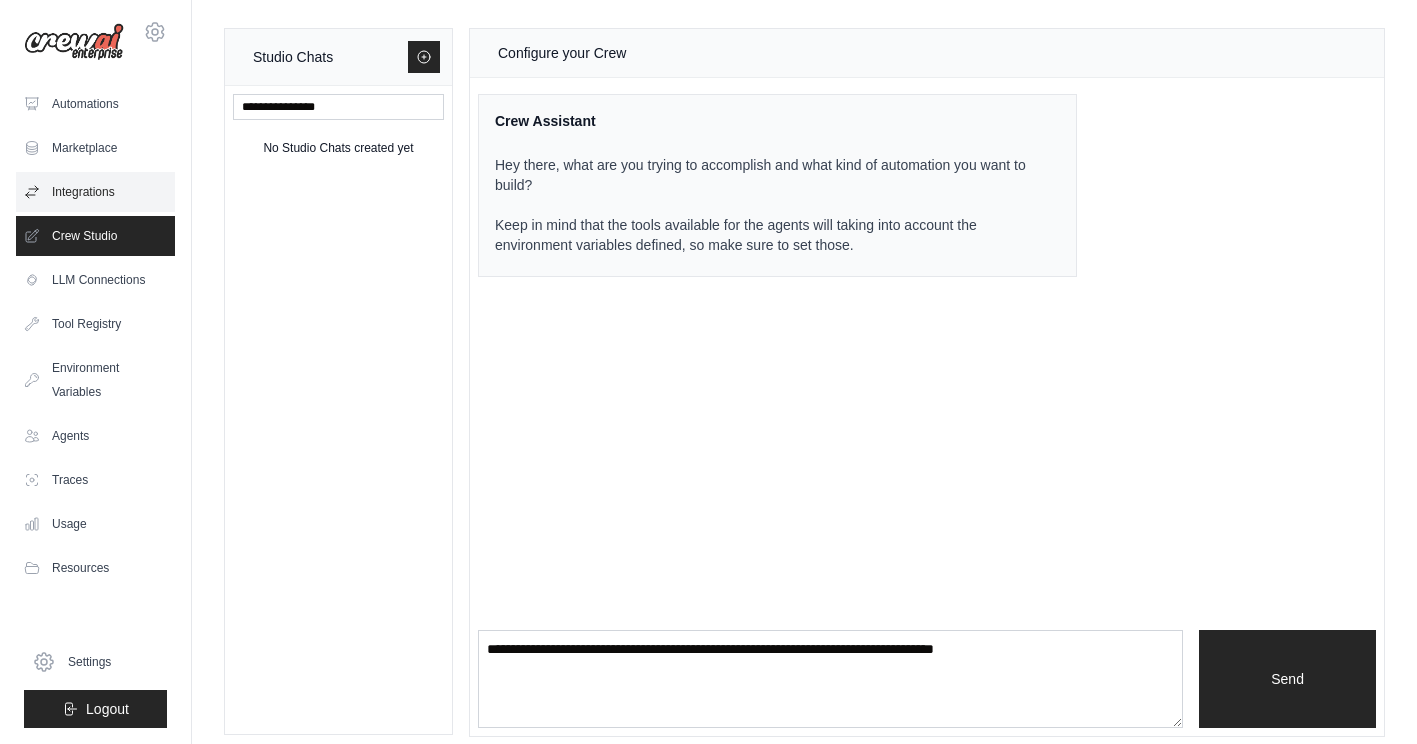 click on "Integrations" at bounding box center (95, 192) 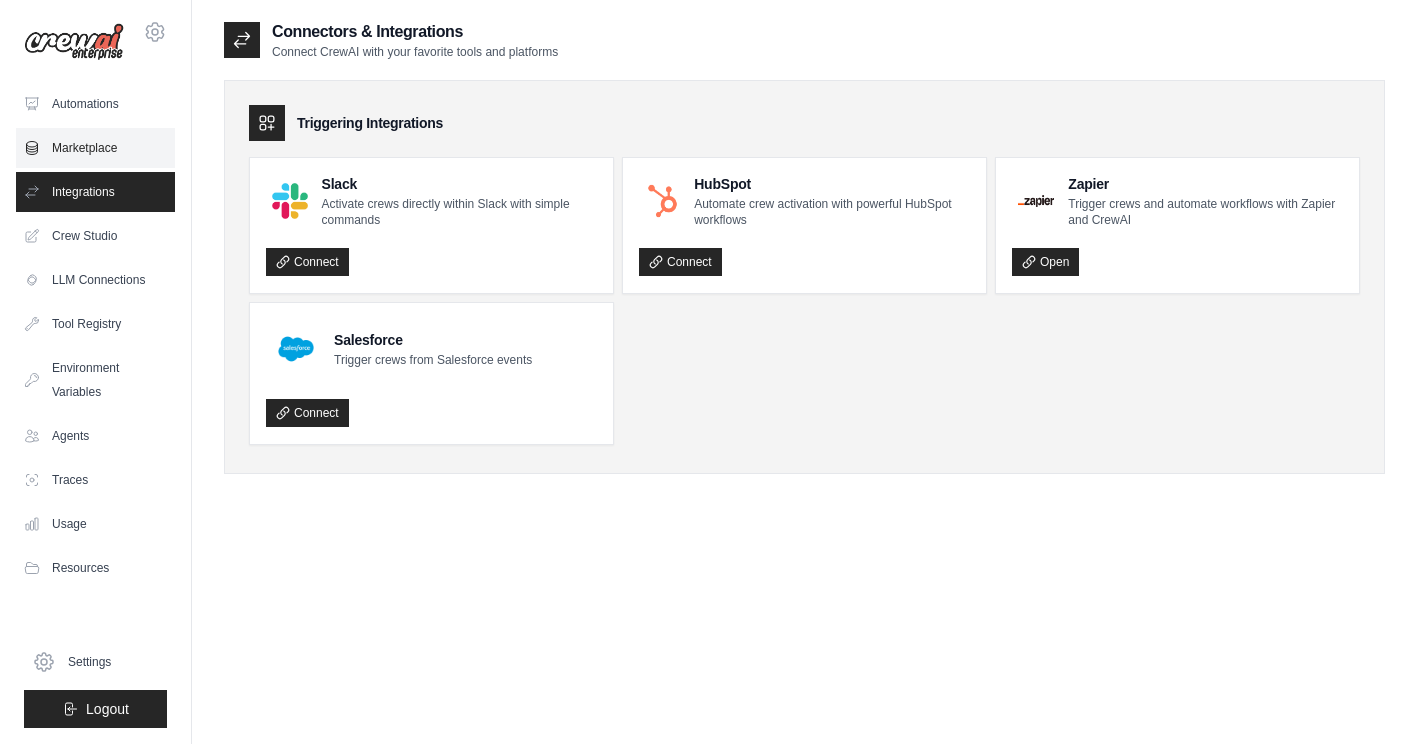 click on "Marketplace" at bounding box center (95, 148) 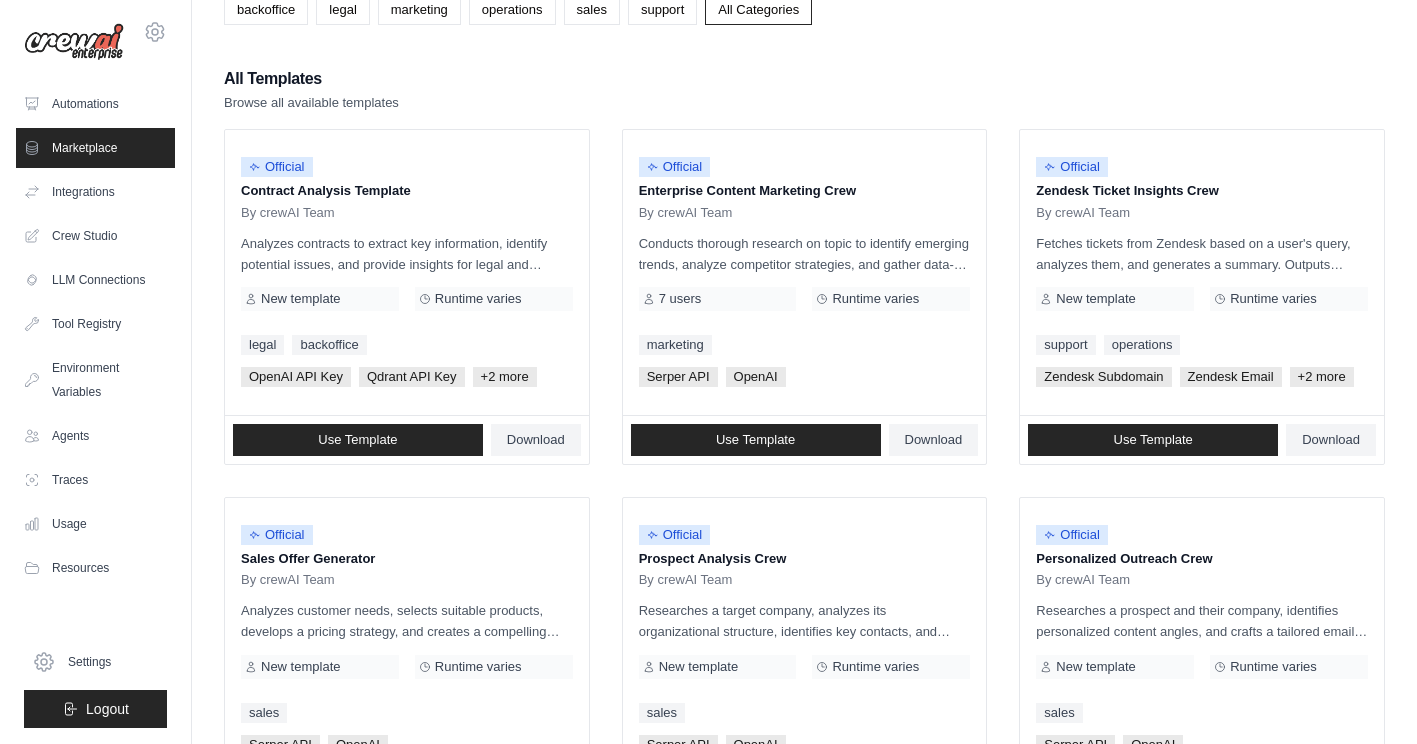 scroll, scrollTop: 140, scrollLeft: 0, axis: vertical 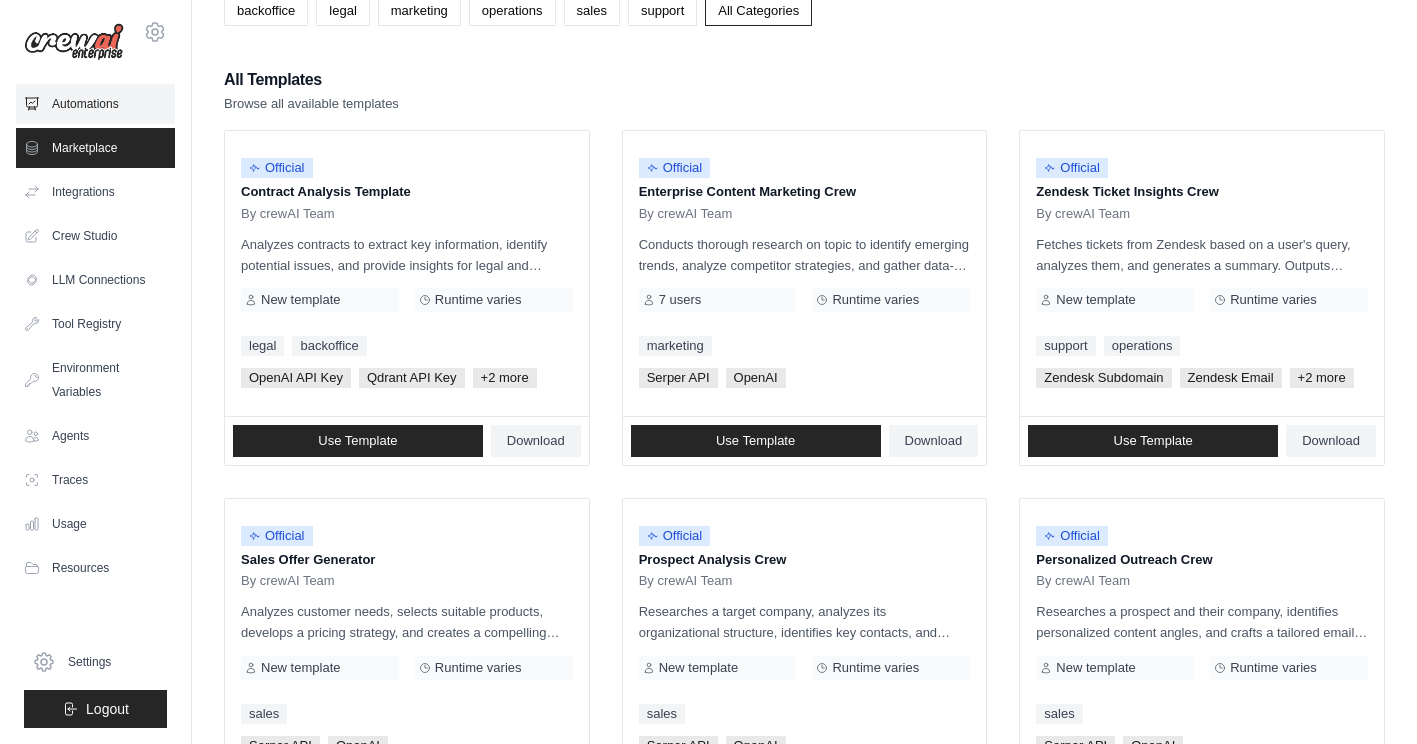 click on "Automations" at bounding box center [95, 104] 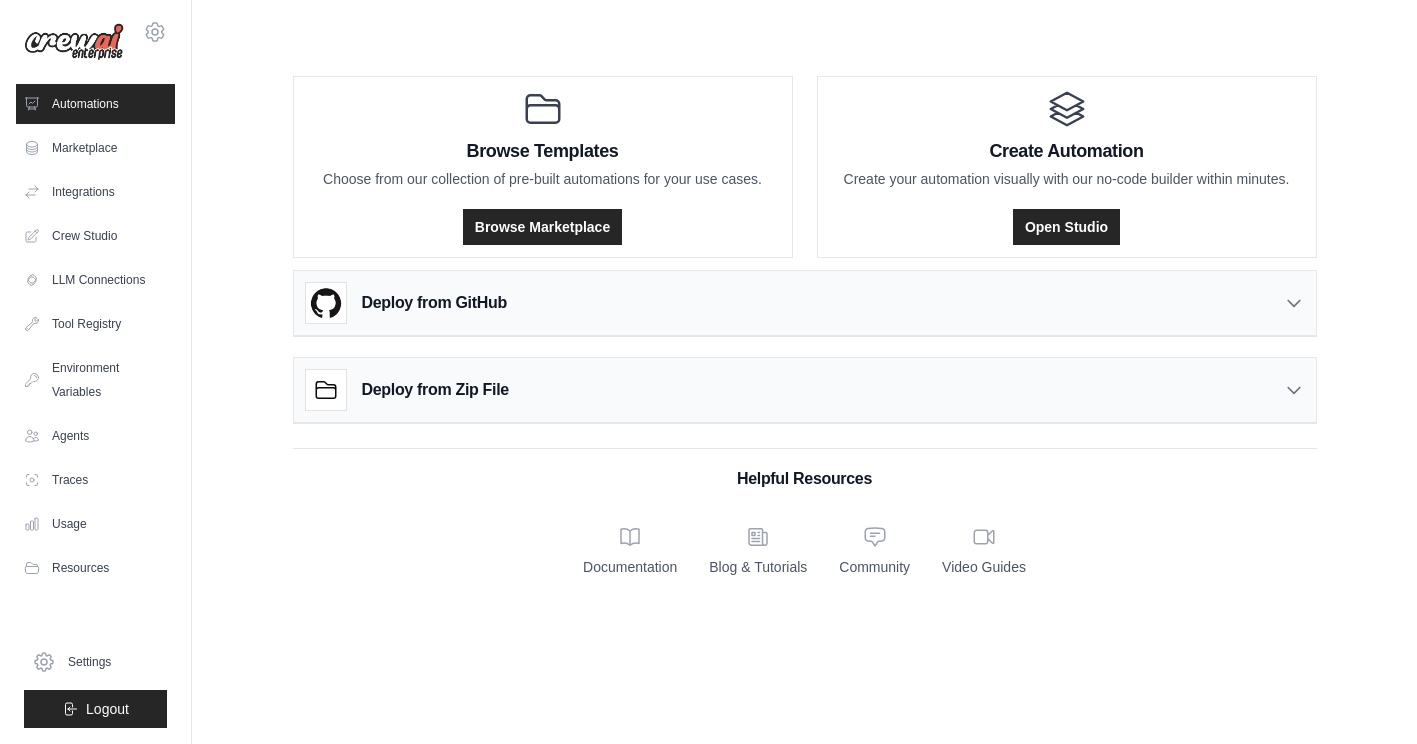 scroll, scrollTop: 0, scrollLeft: 0, axis: both 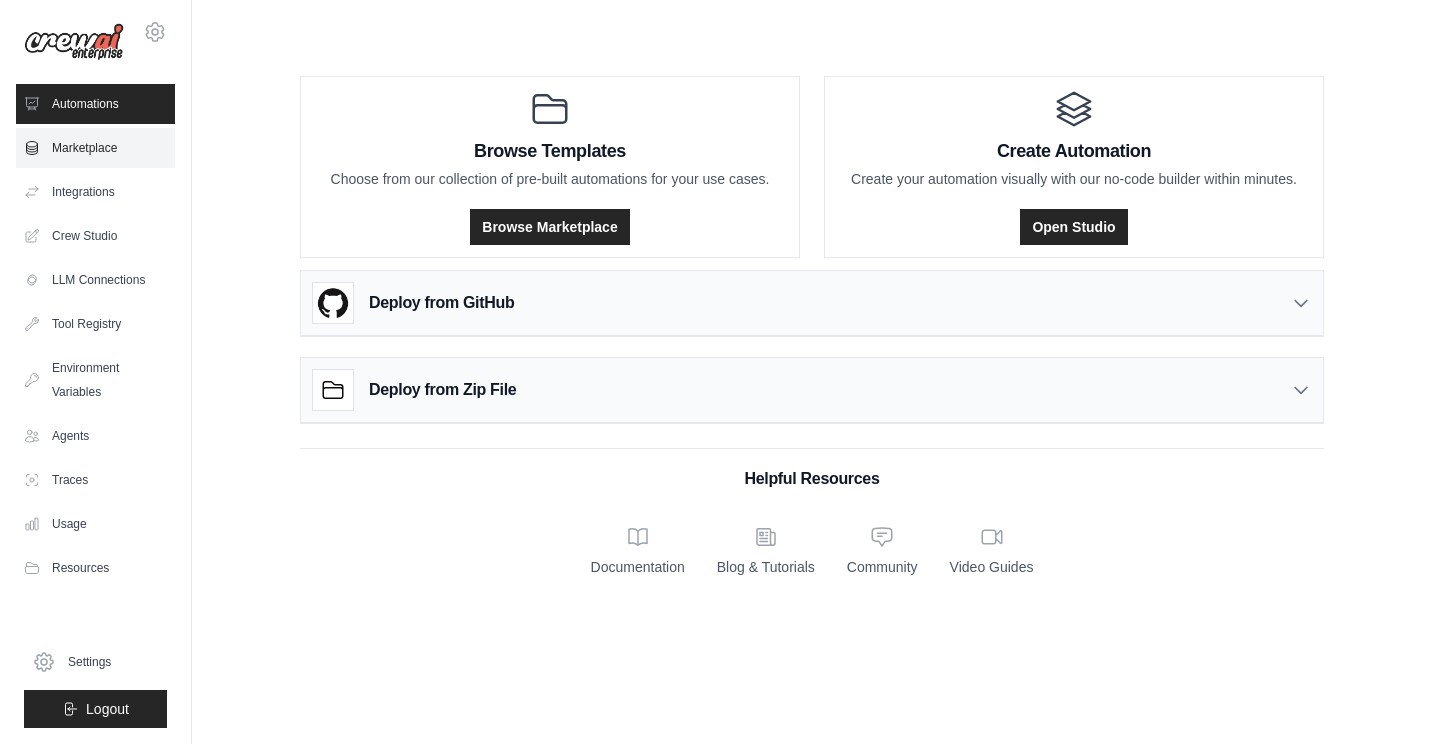 click on "Marketplace" at bounding box center (95, 148) 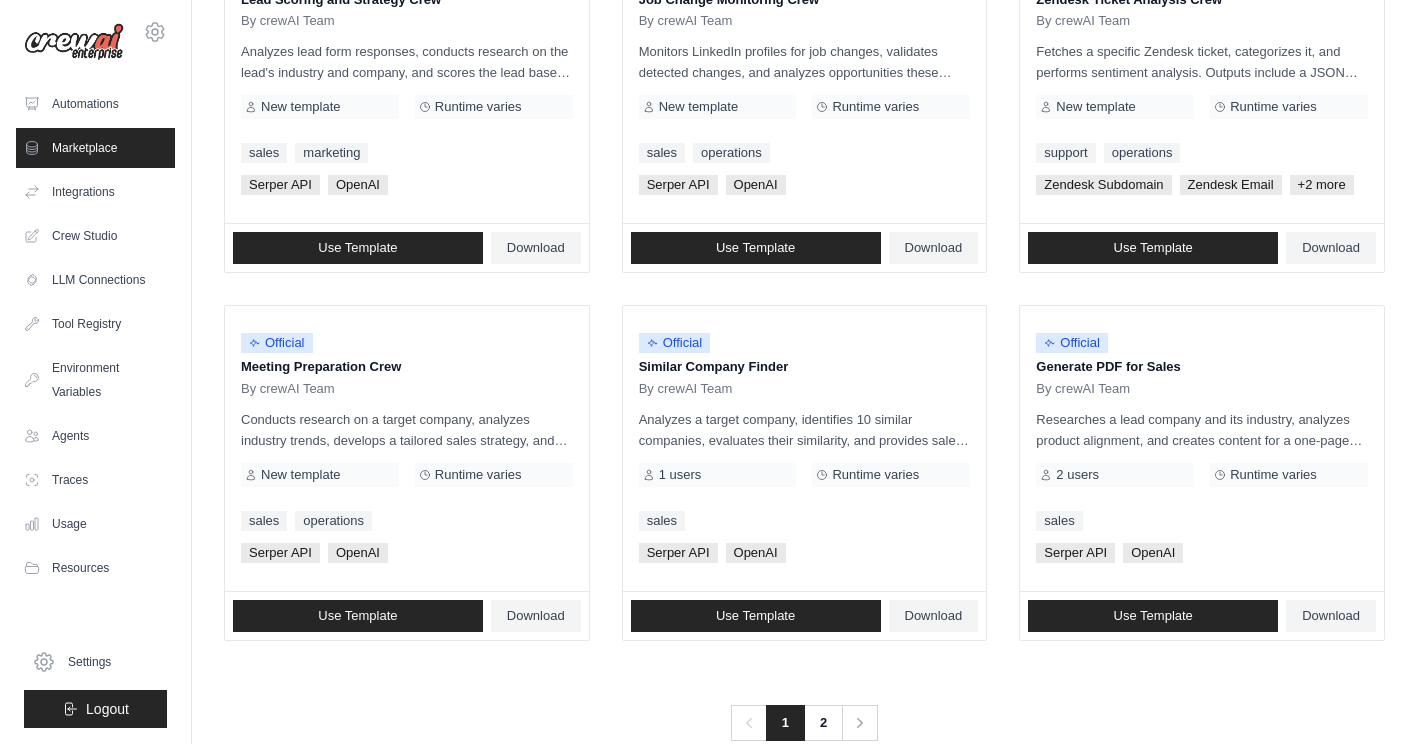 scroll, scrollTop: 1109, scrollLeft: 0, axis: vertical 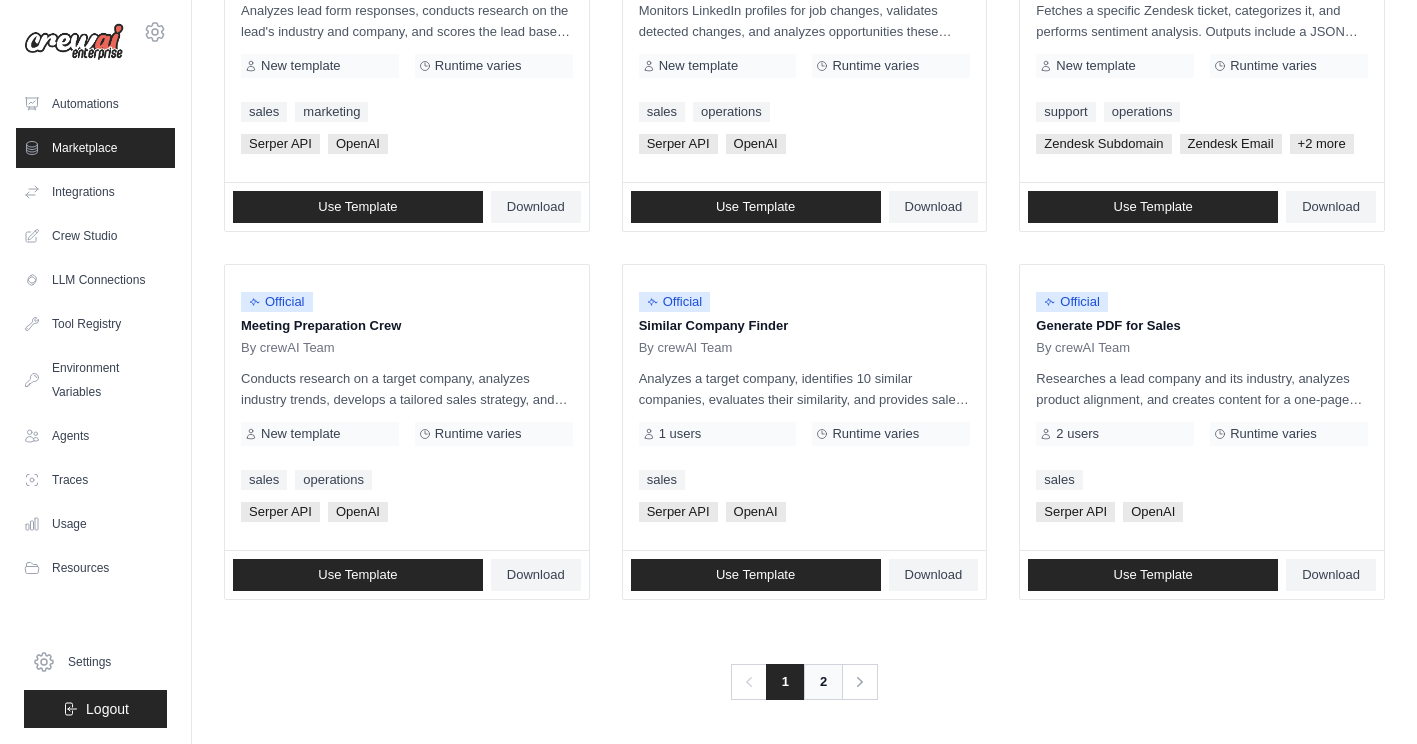 click on "2" at bounding box center (823, 682) 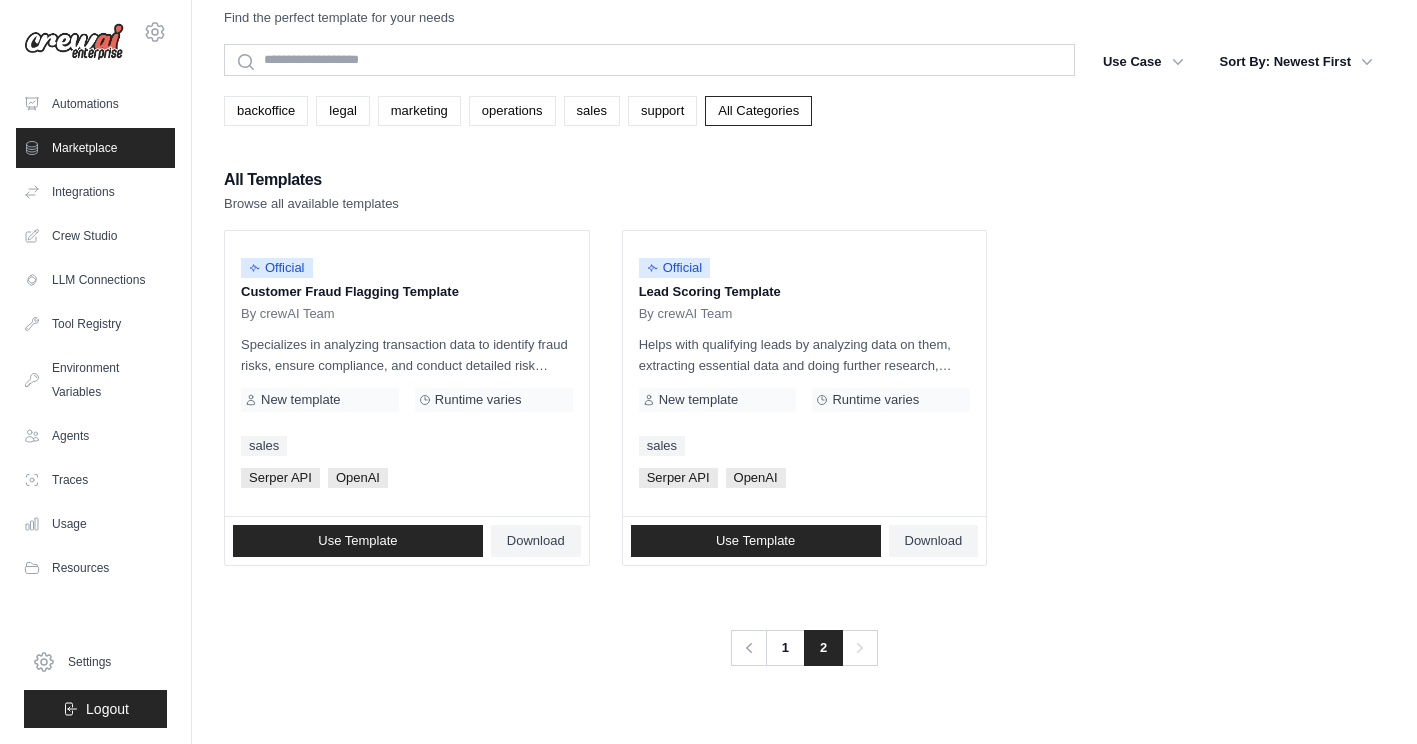 scroll, scrollTop: 0, scrollLeft: 0, axis: both 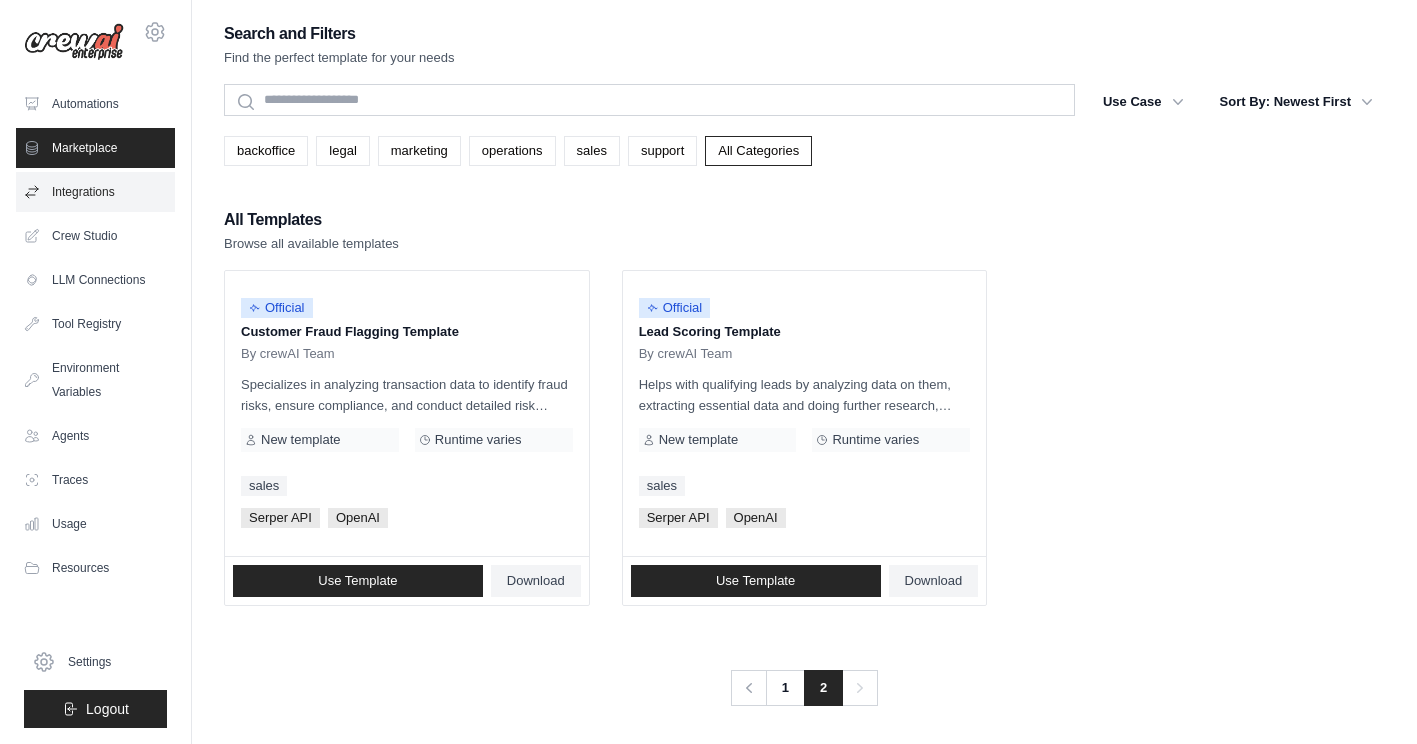 click on "Integrations" at bounding box center (95, 192) 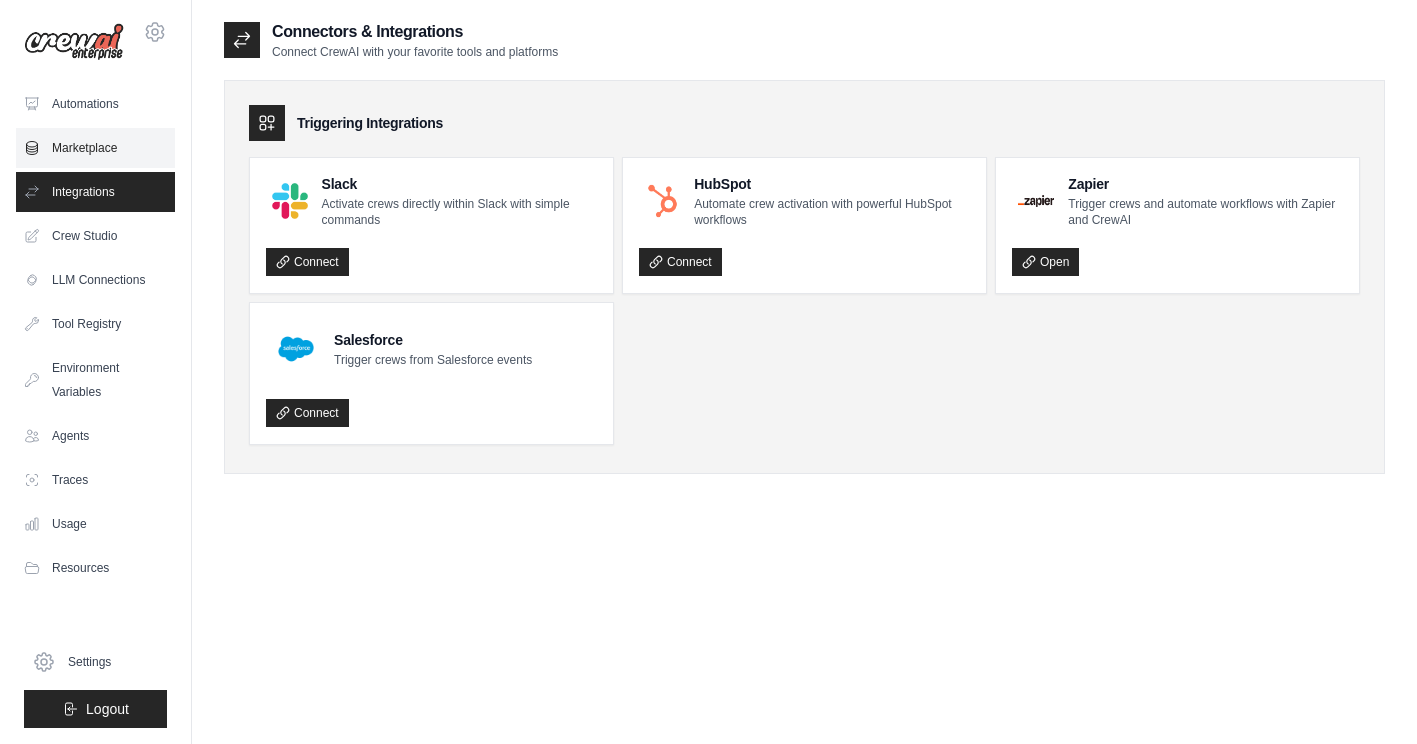 click on "Marketplace" at bounding box center [95, 148] 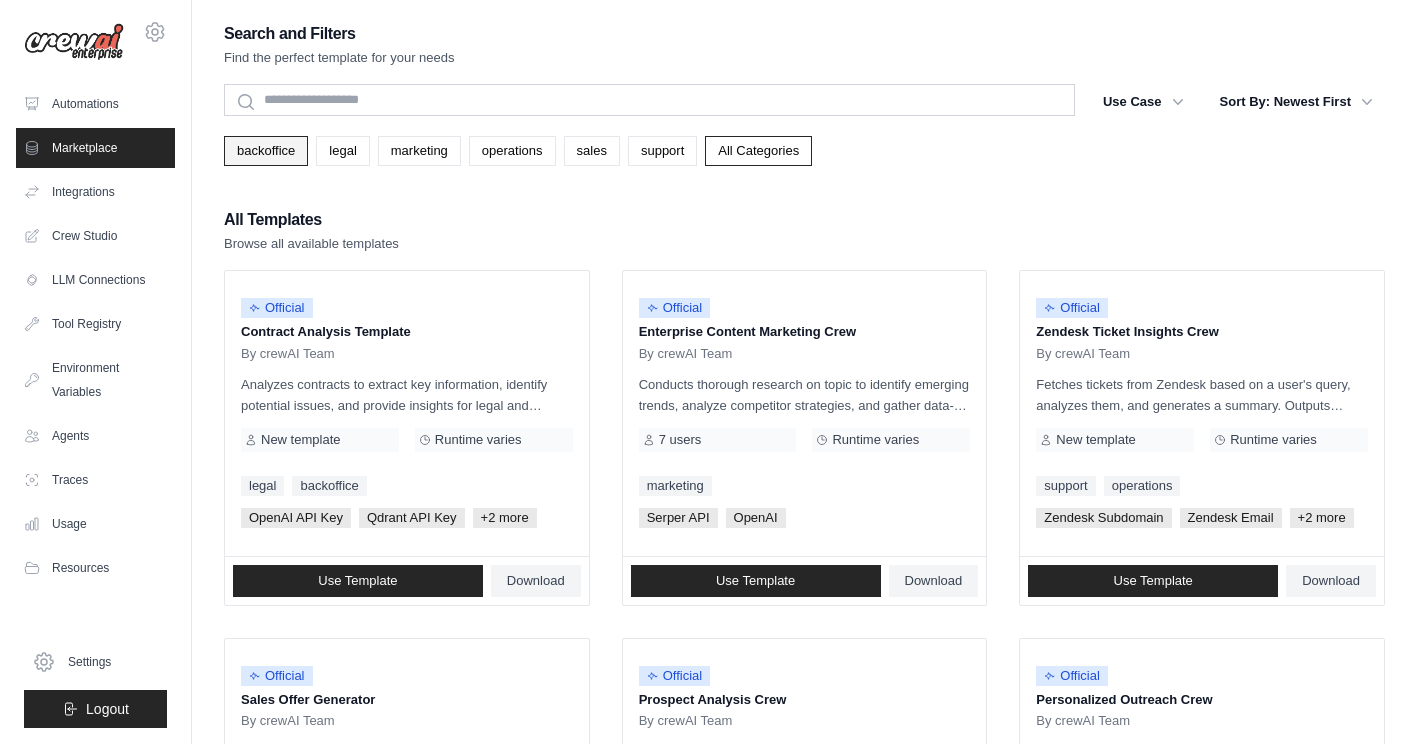 click on "backoffice" at bounding box center [266, 151] 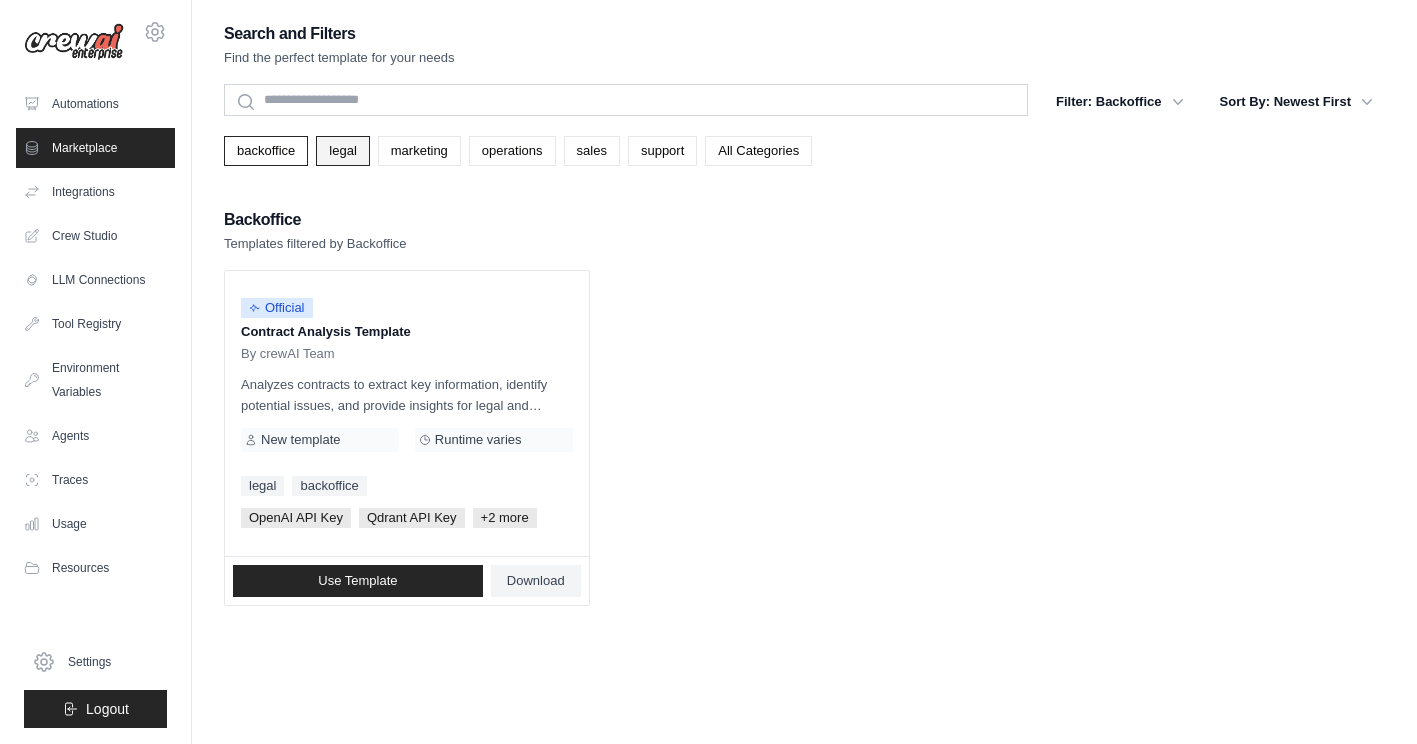 click on "legal" at bounding box center [342, 151] 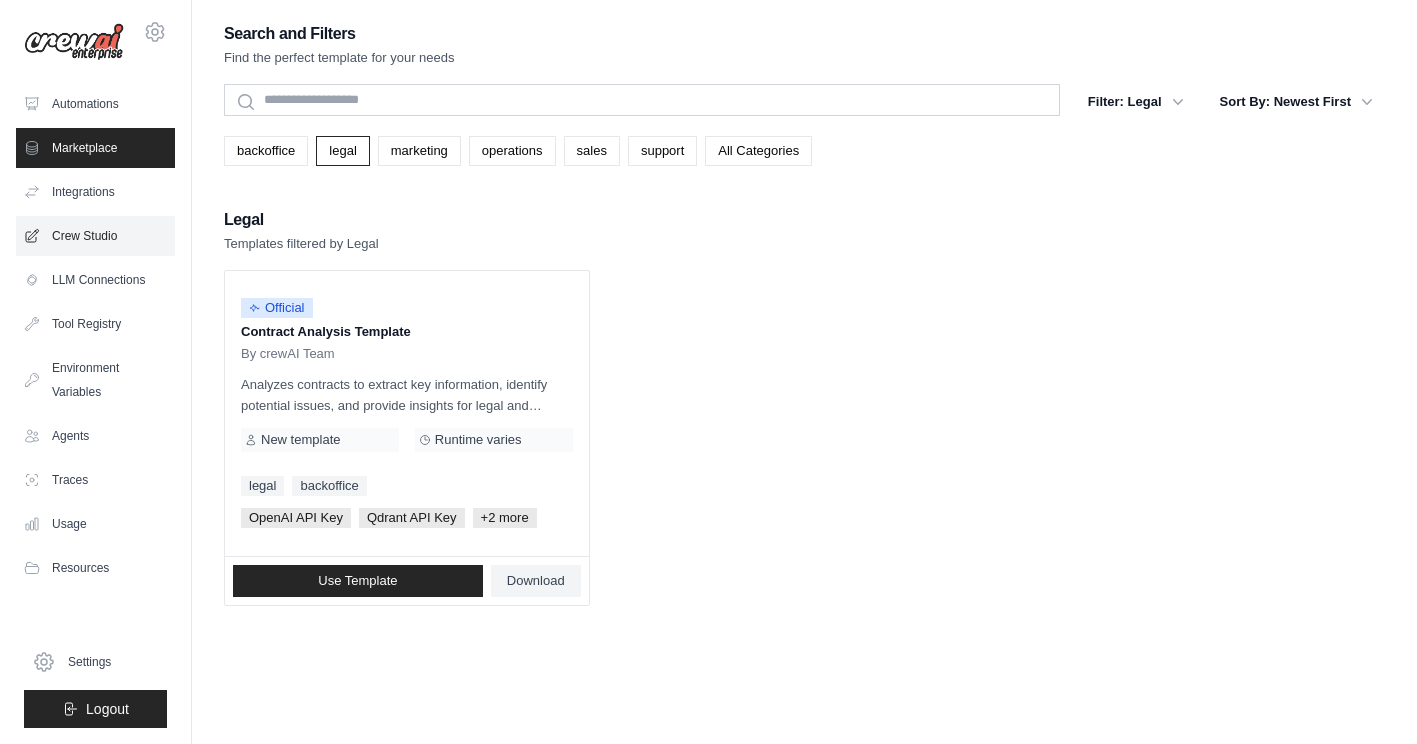 click on "Crew Studio" at bounding box center (95, 236) 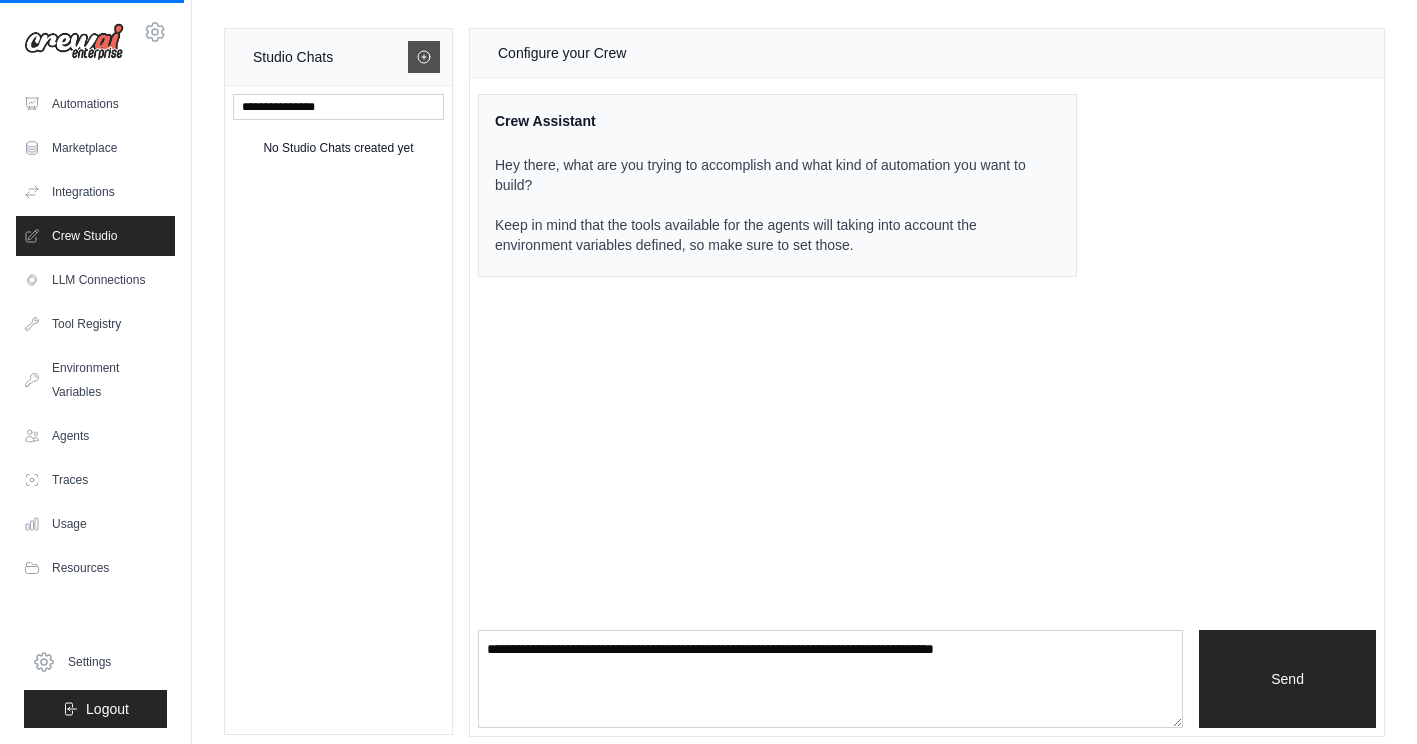 click 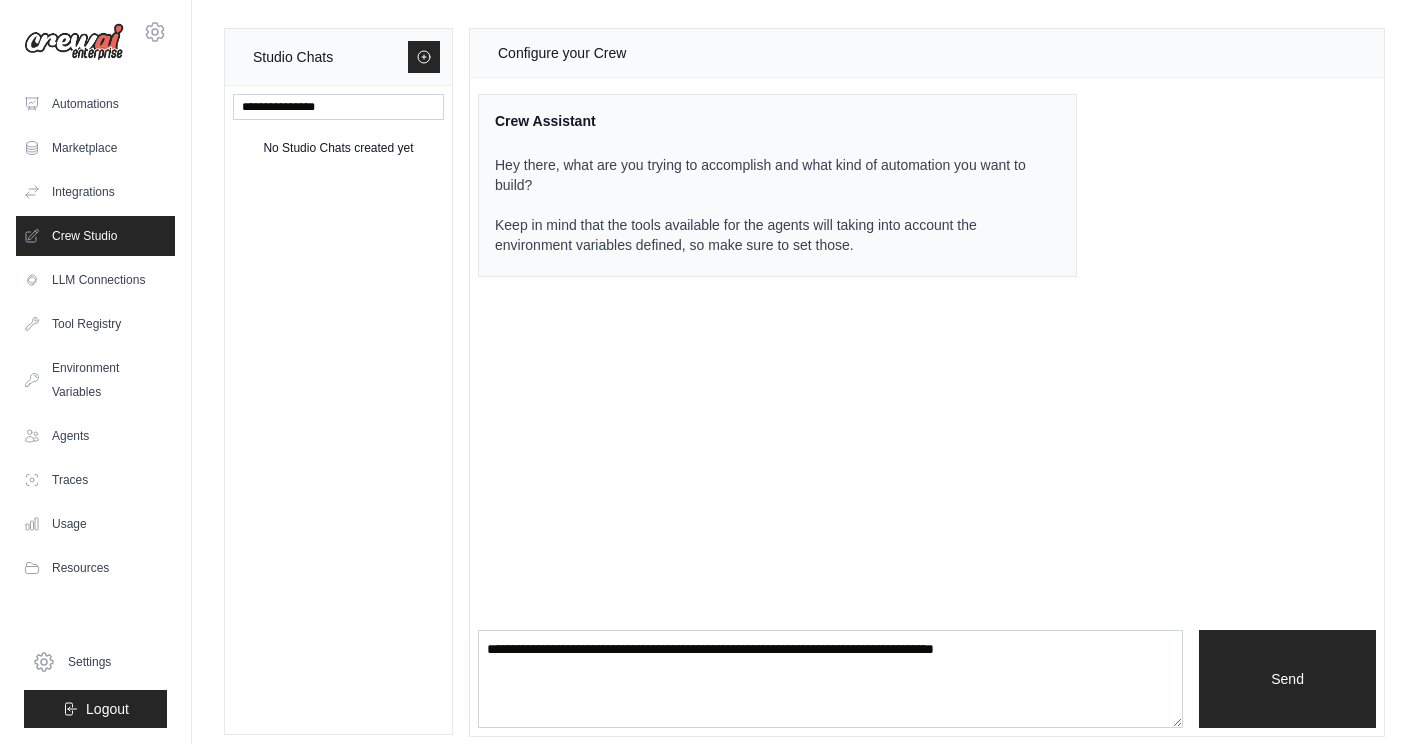 click on "LLM Connections" at bounding box center [95, 280] 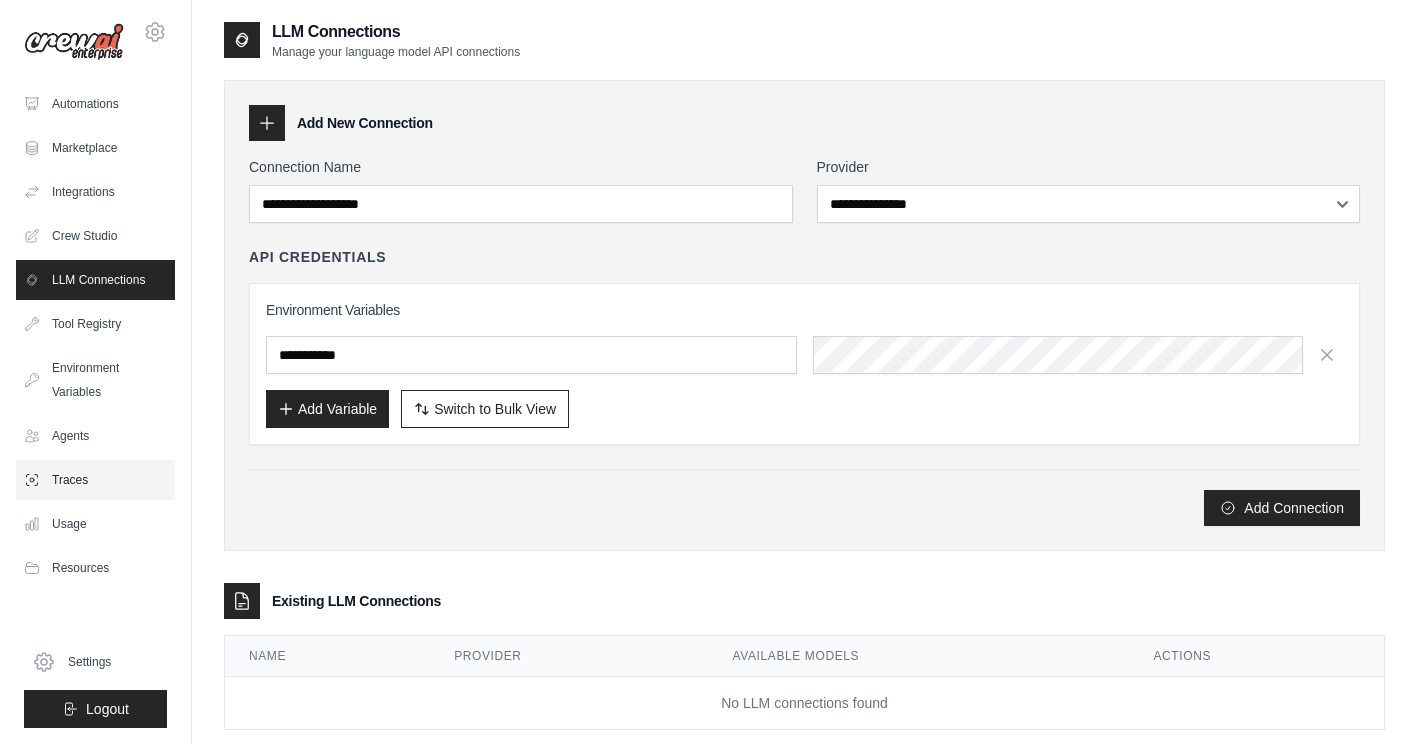 scroll, scrollTop: 40, scrollLeft: 0, axis: vertical 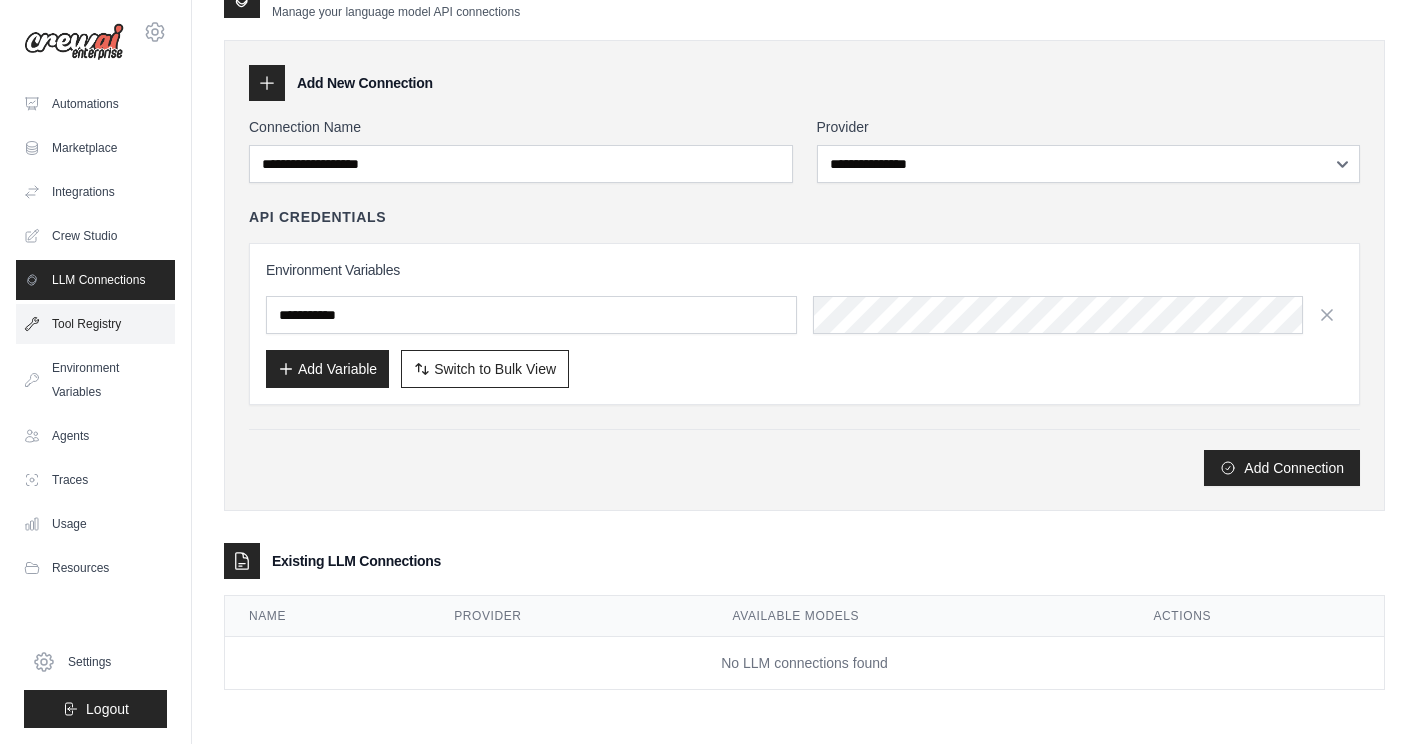 click on "Tool Registry" at bounding box center (95, 324) 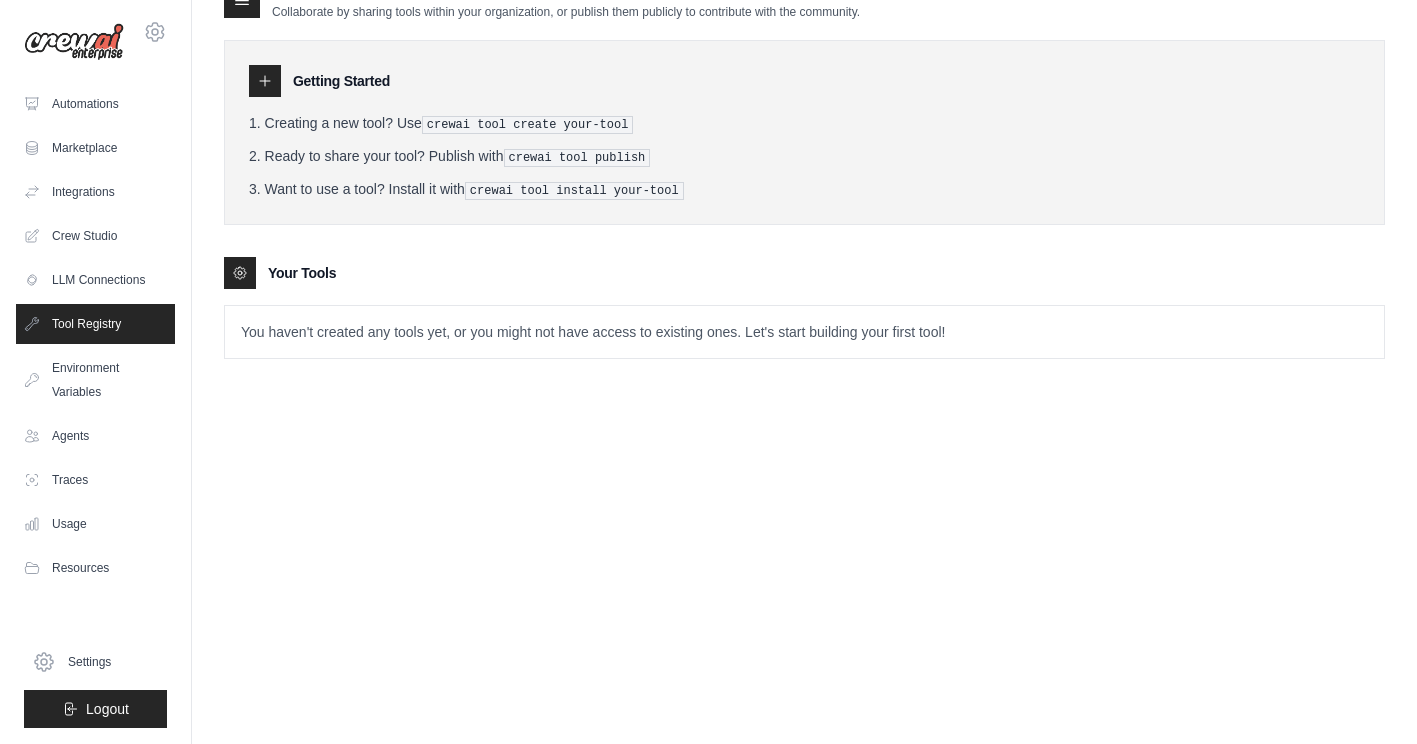 scroll, scrollTop: 0, scrollLeft: 0, axis: both 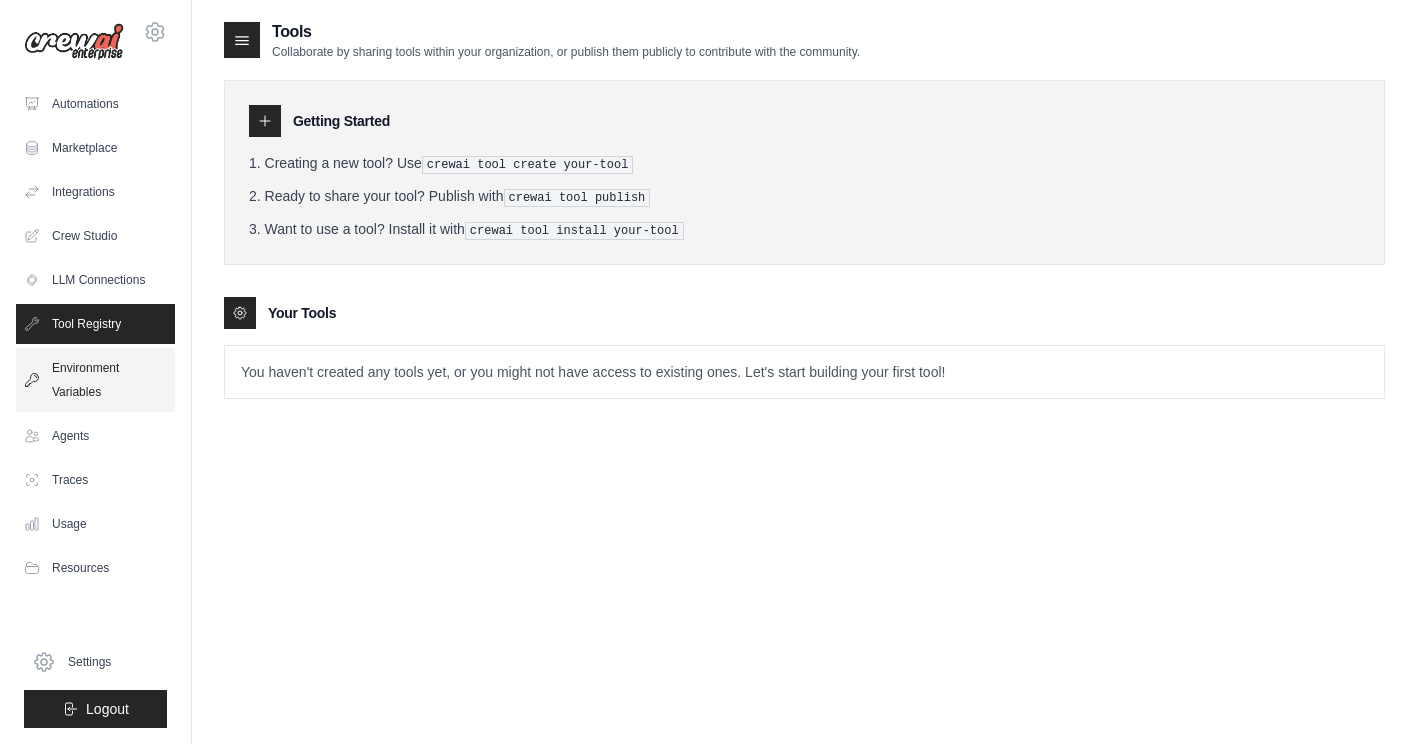 click on "Environment Variables" at bounding box center [95, 380] 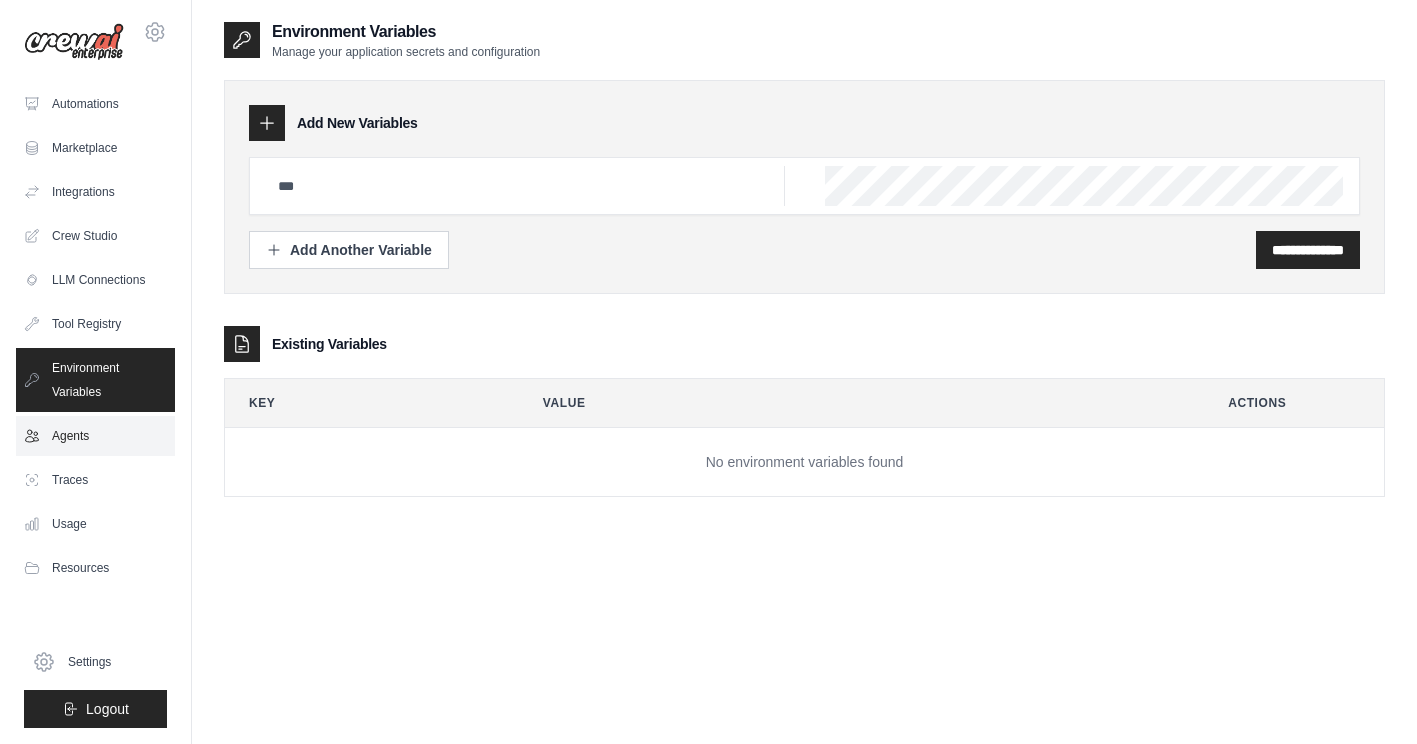 click on "Agents" at bounding box center (95, 436) 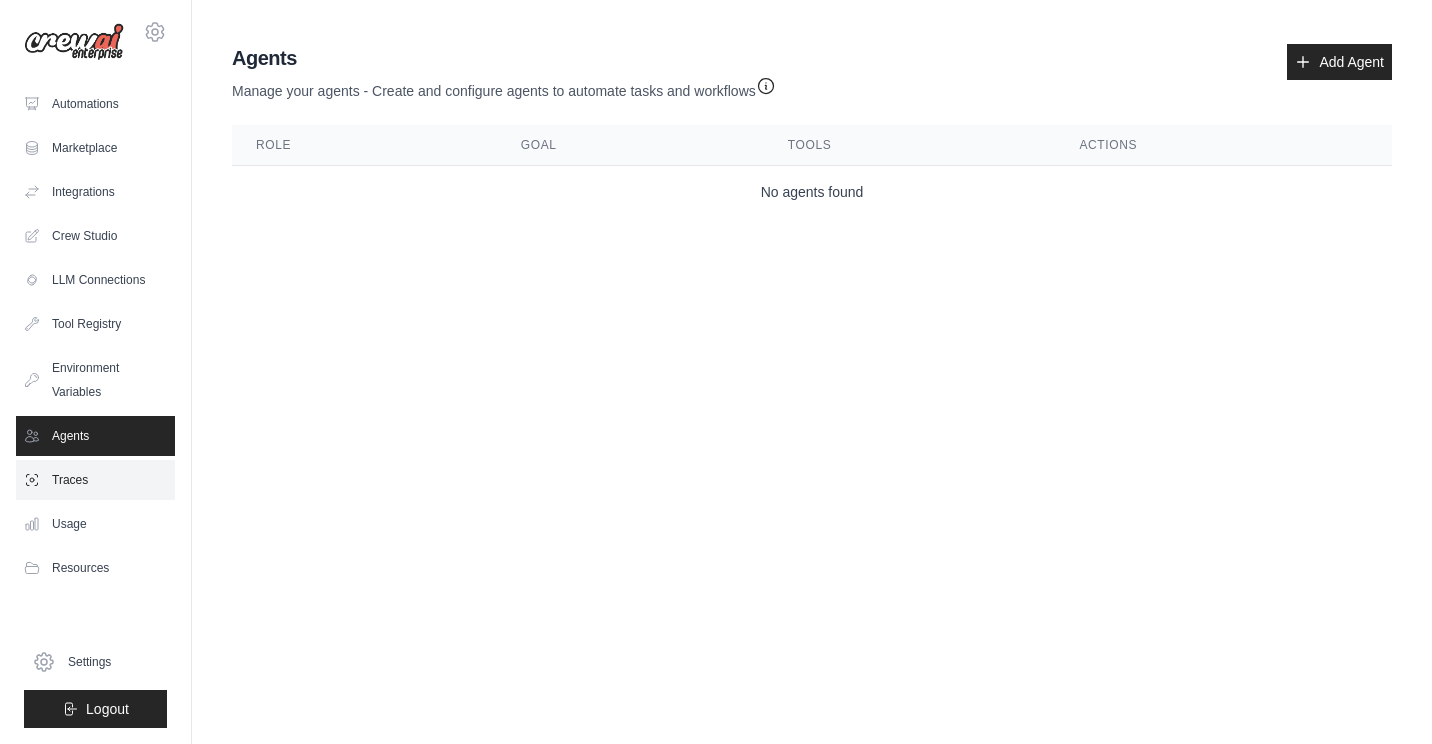 click on "Traces" at bounding box center (95, 480) 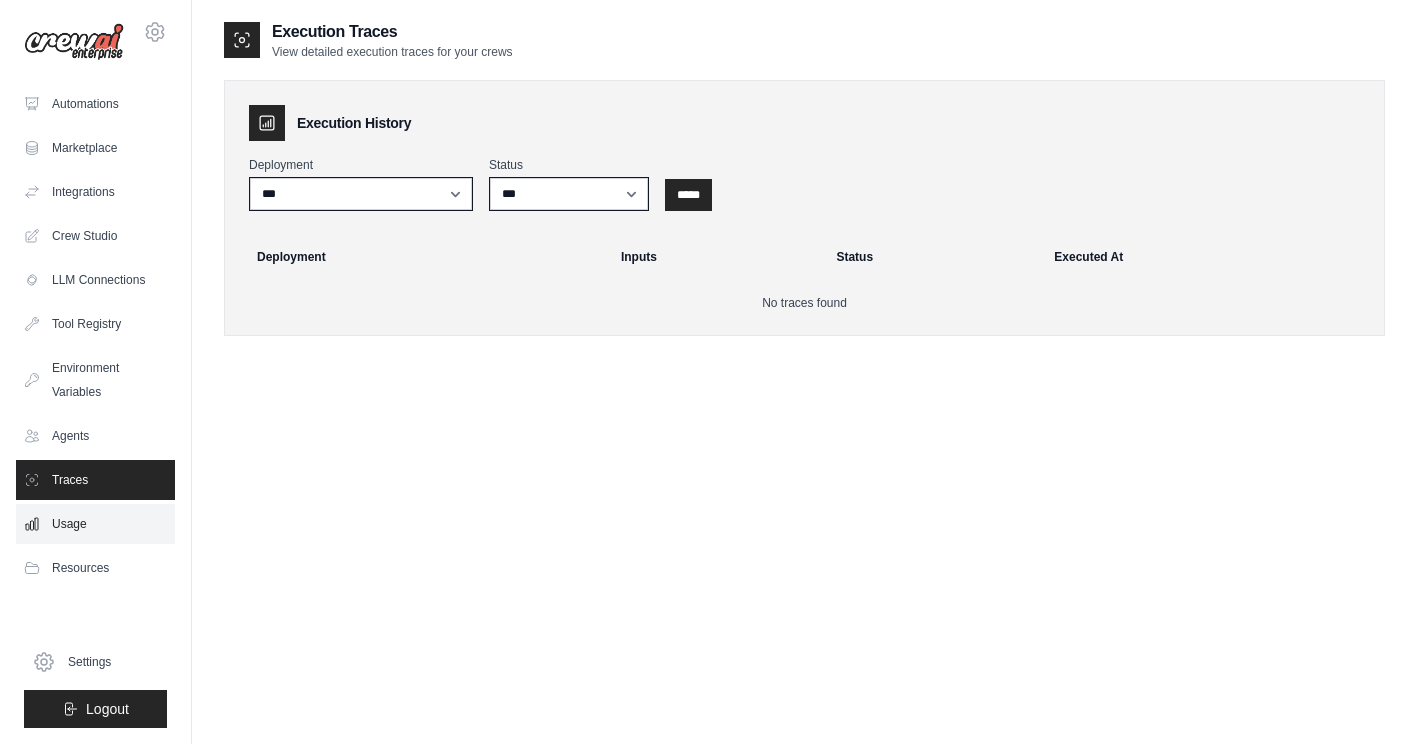 click on "Usage" at bounding box center (95, 524) 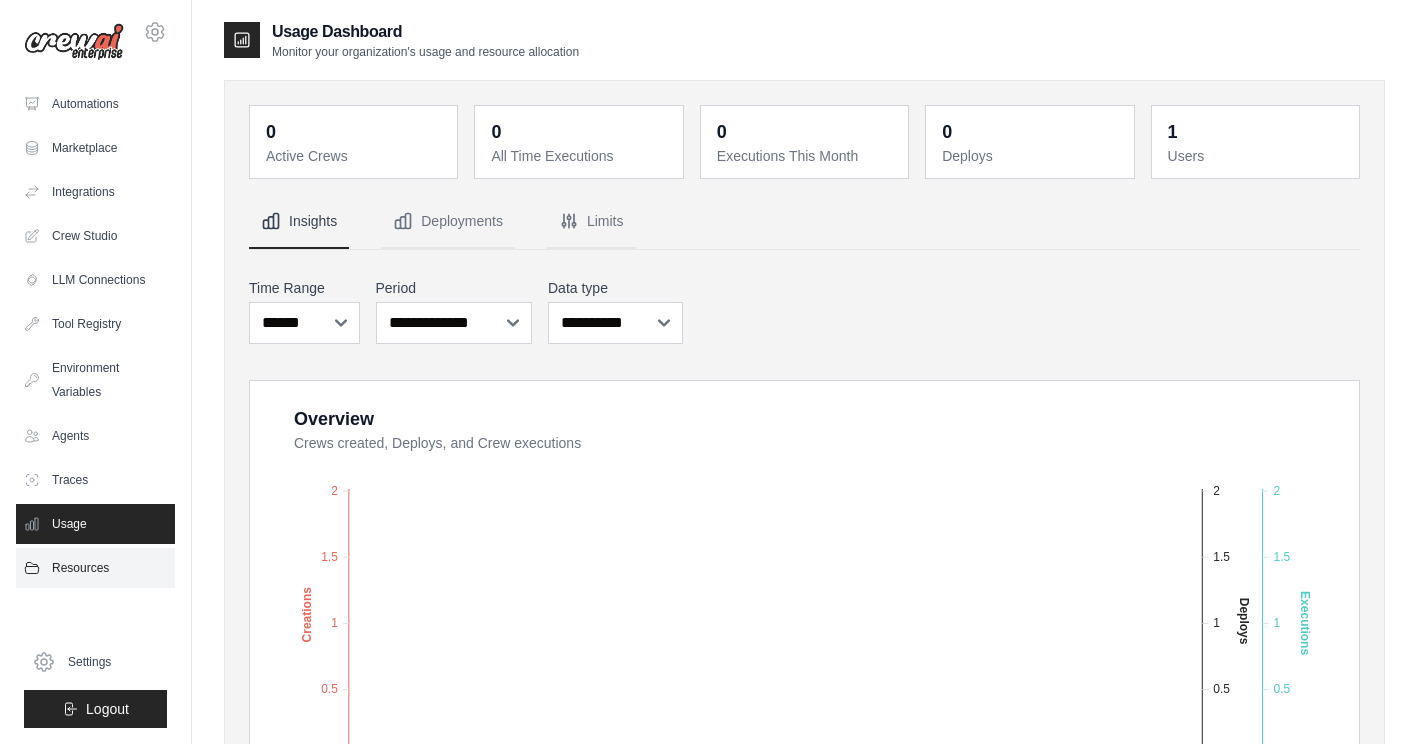 click on "Resources" at bounding box center (95, 568) 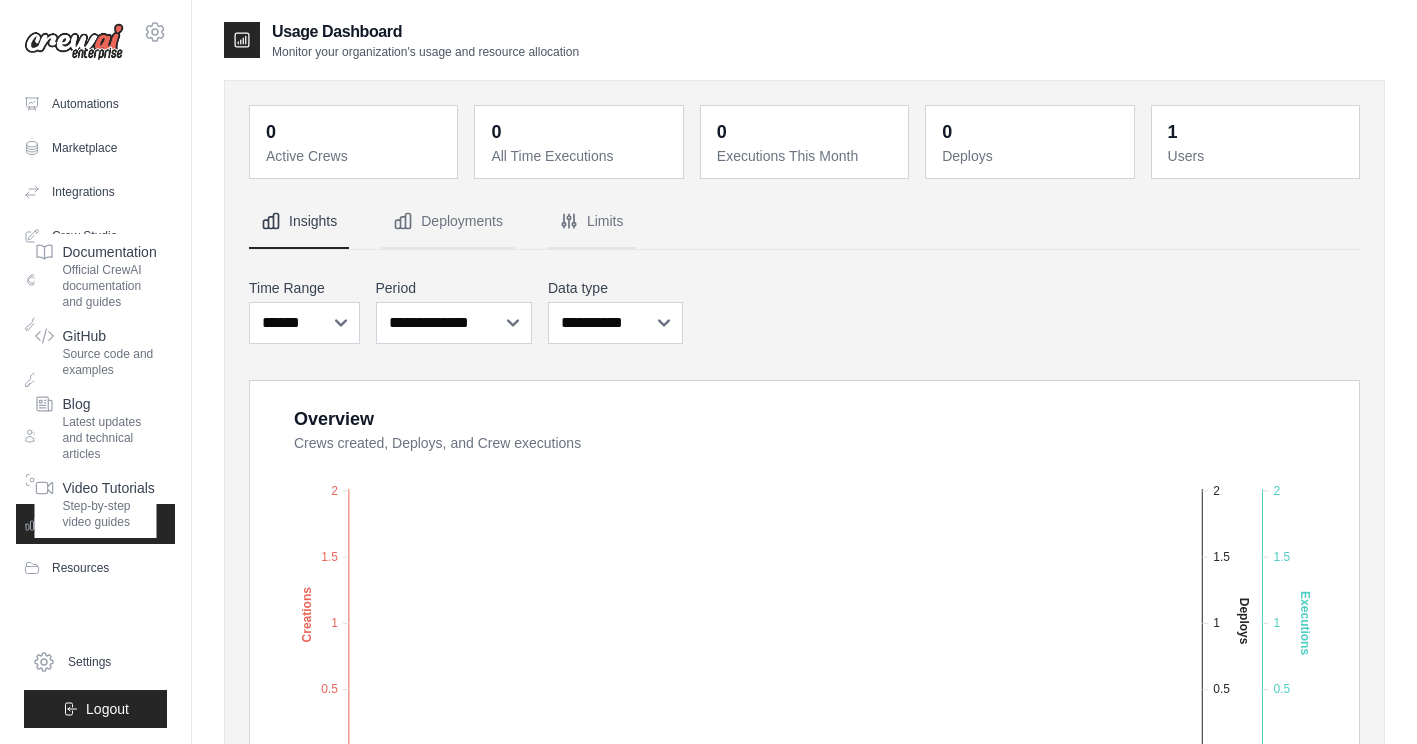 click at bounding box center [74, 42] 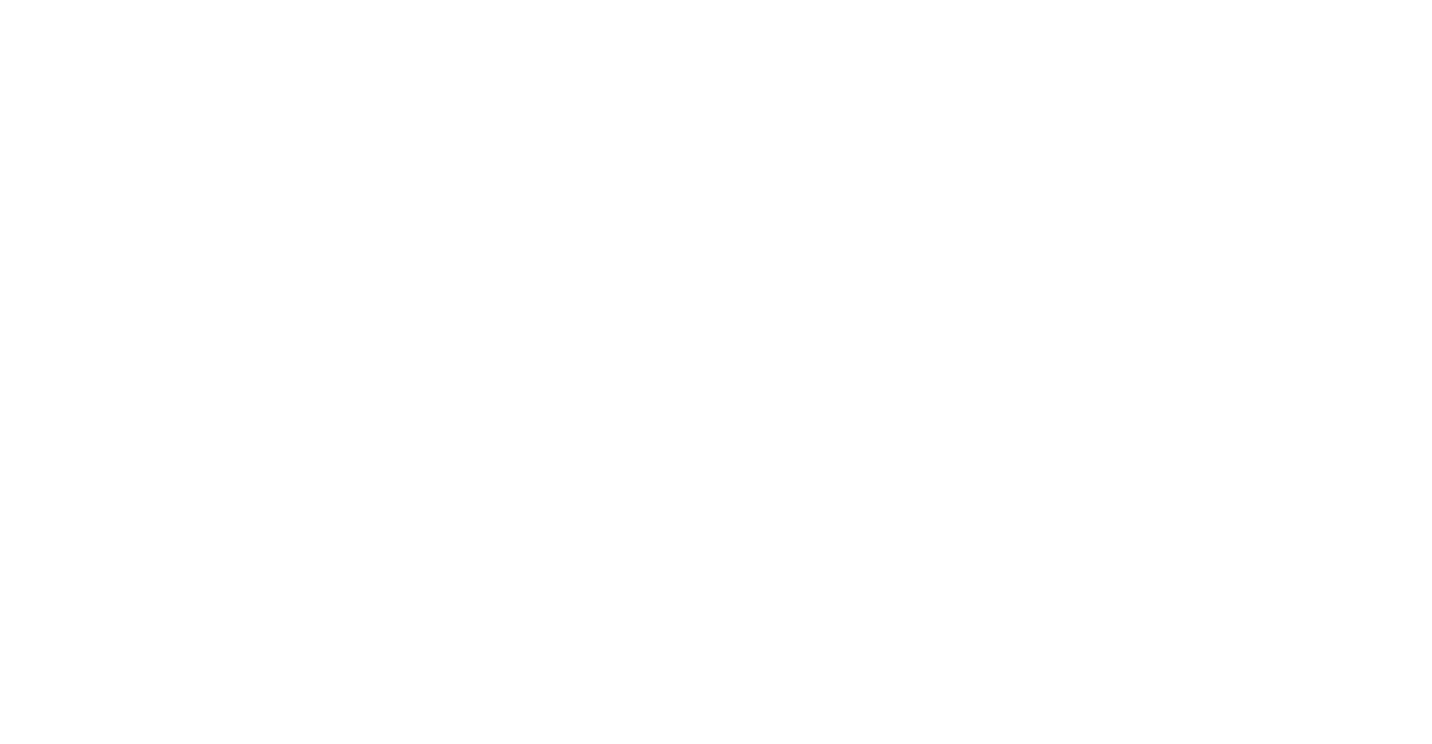 scroll, scrollTop: 0, scrollLeft: 0, axis: both 